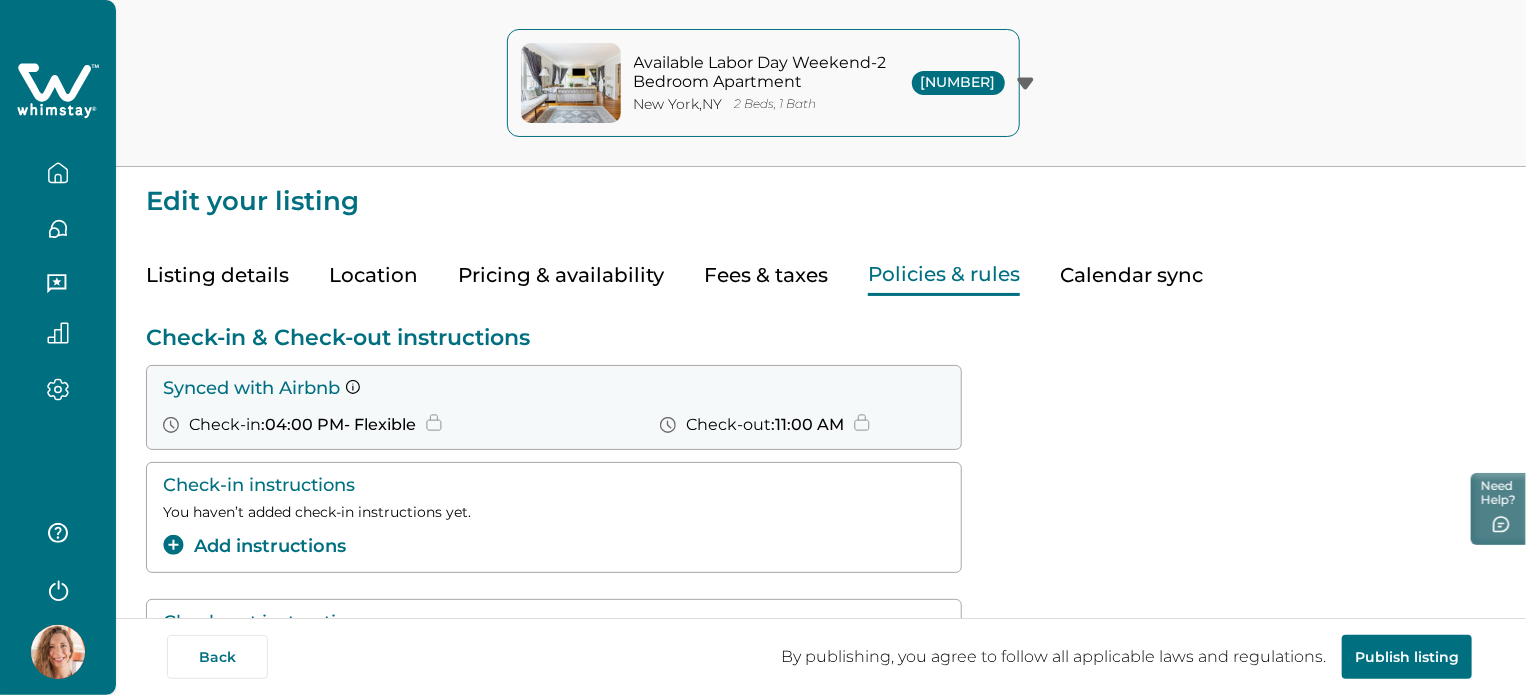 scroll, scrollTop: 0, scrollLeft: 0, axis: both 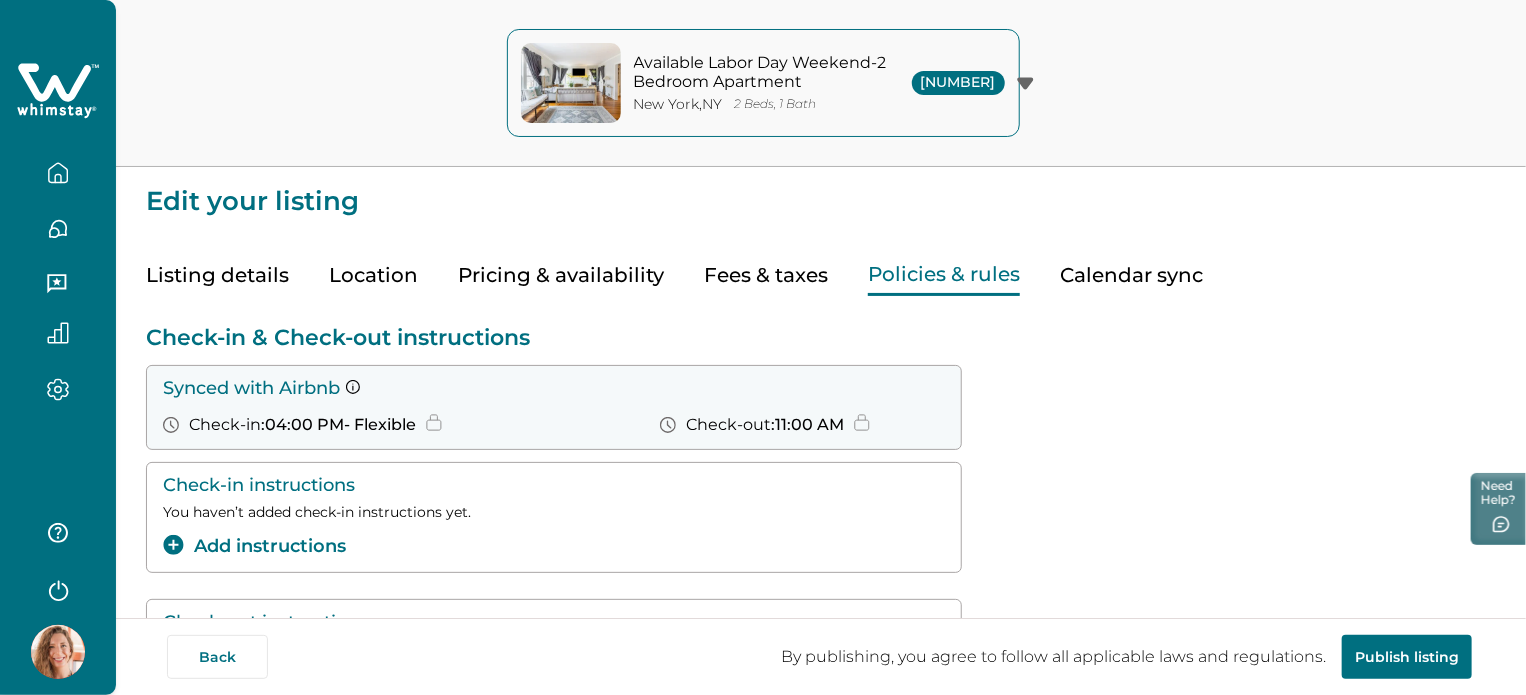click at bounding box center (58, 173) 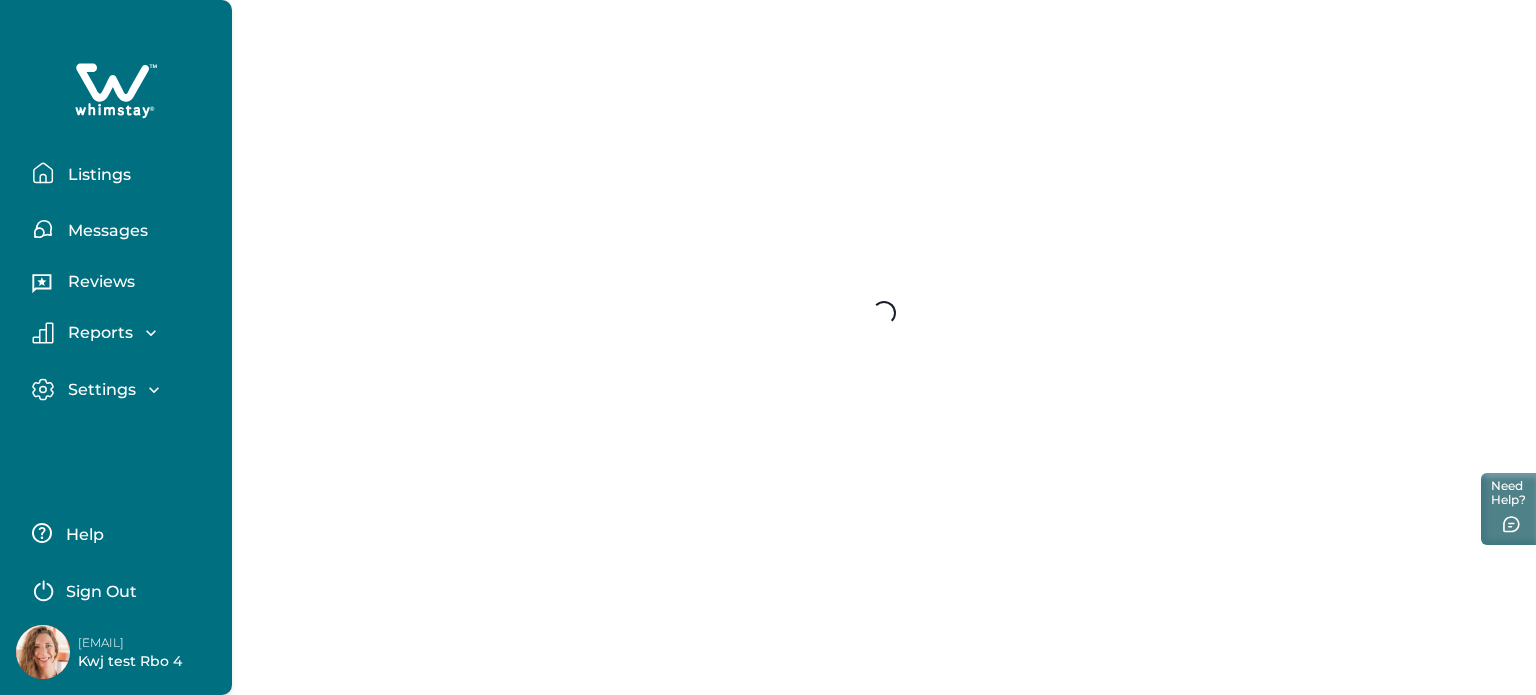 click on "Listings" at bounding box center [96, 175] 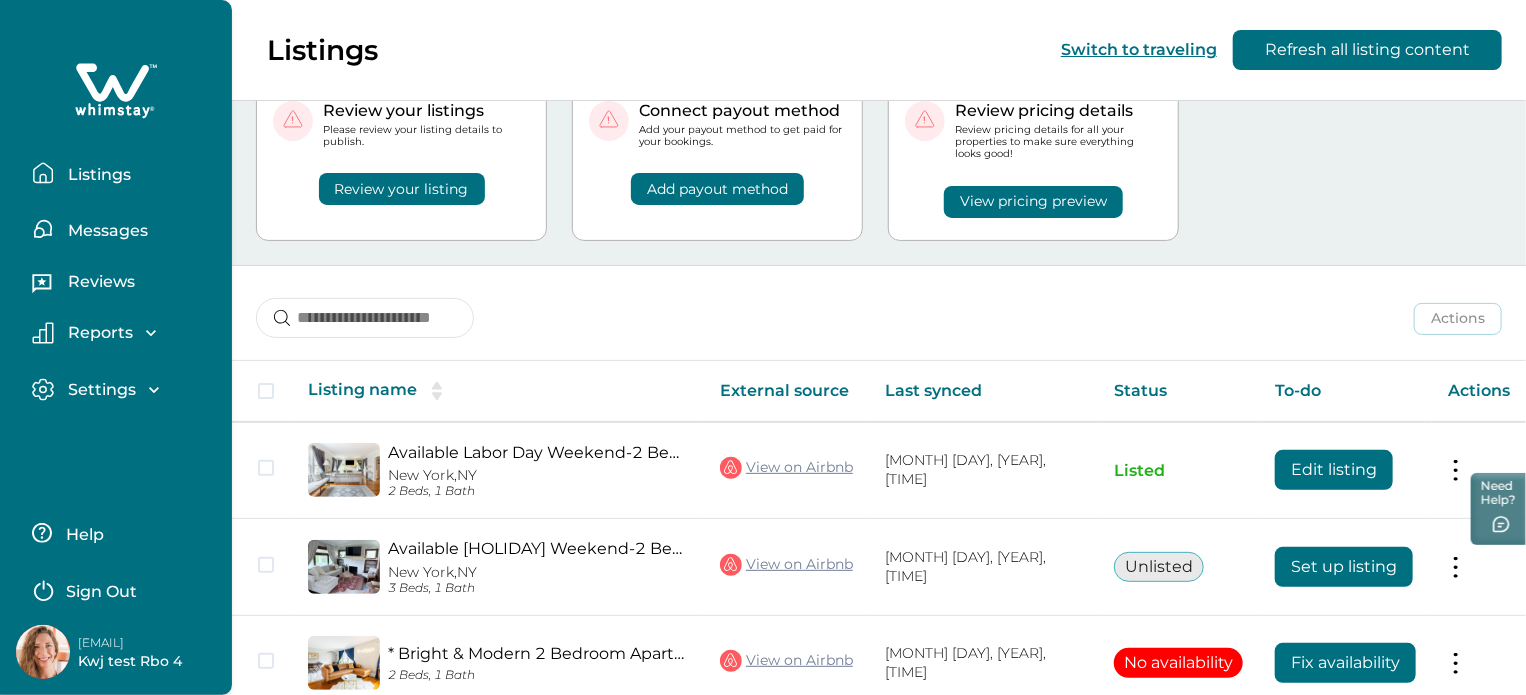 scroll, scrollTop: 174, scrollLeft: 0, axis: vertical 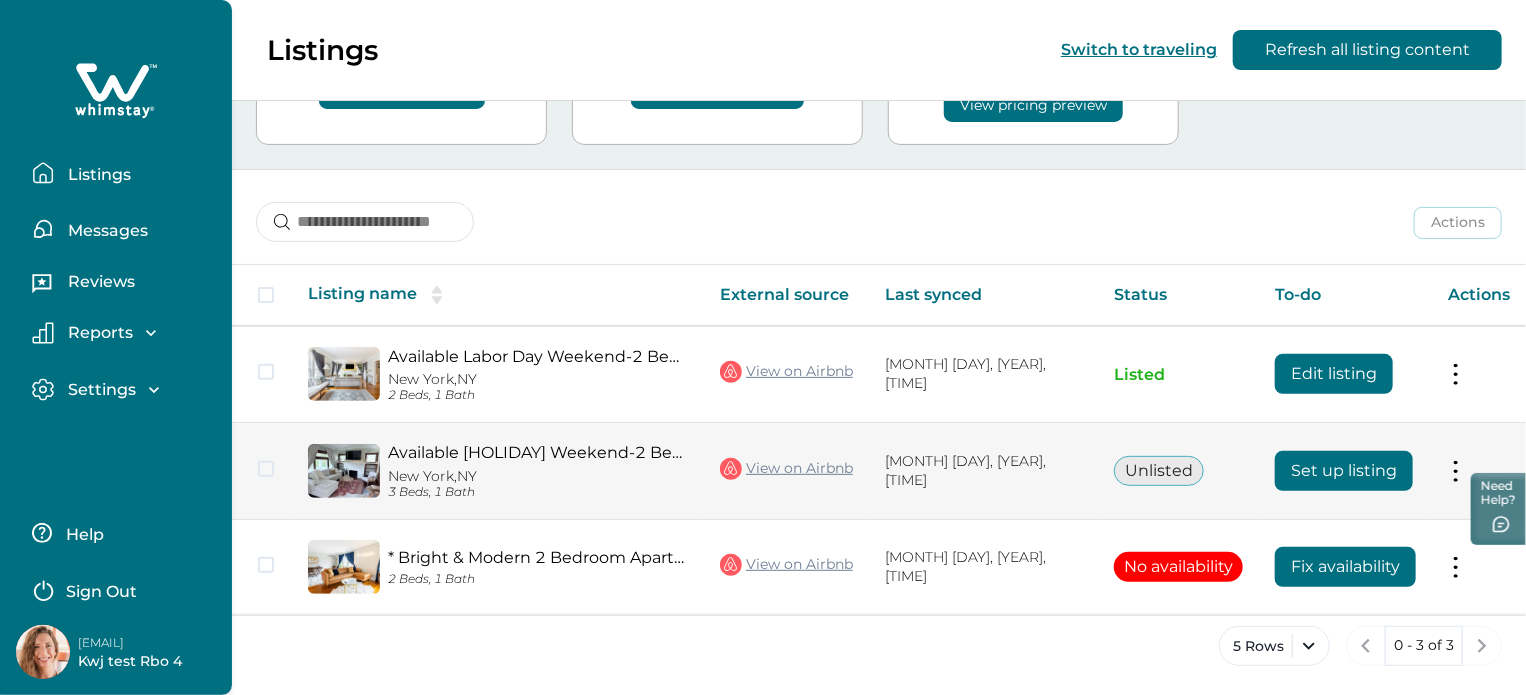 click on "Set up listing" at bounding box center [1344, 471] 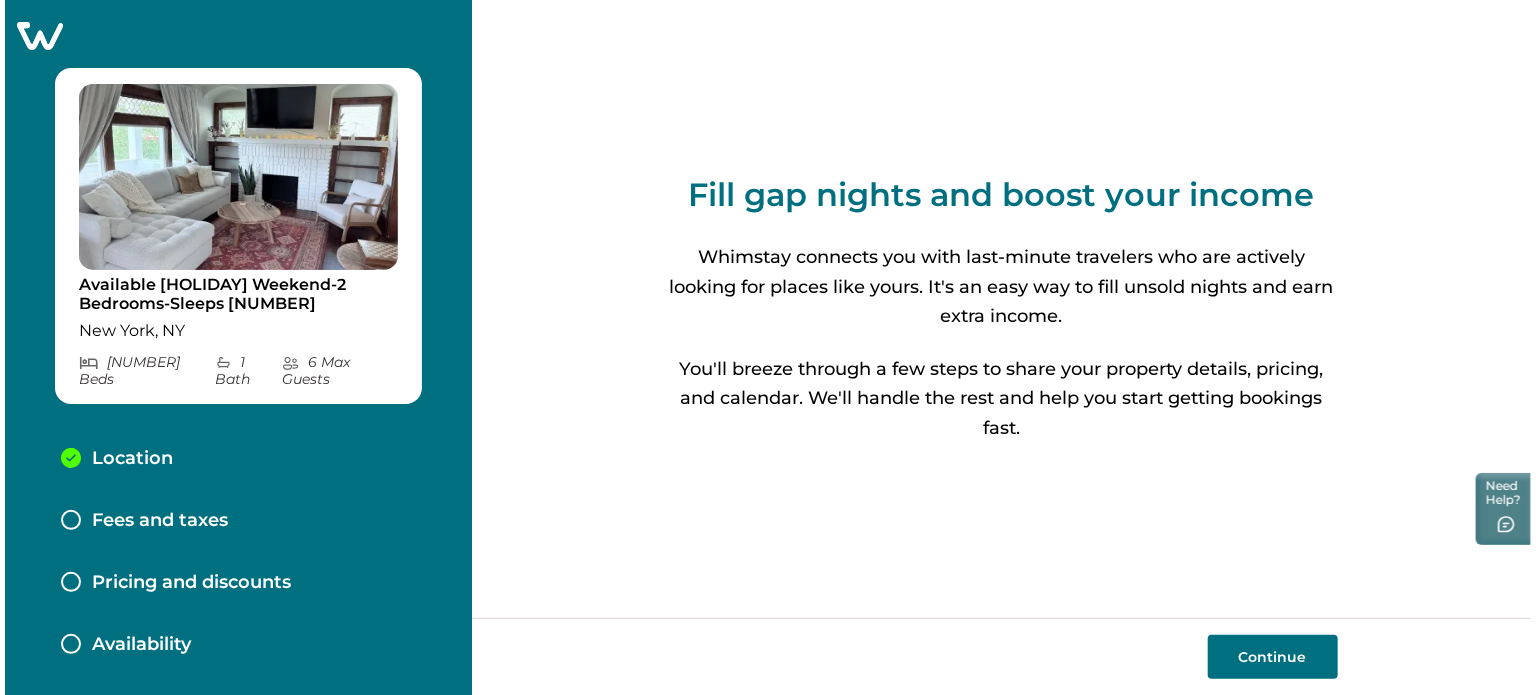 scroll, scrollTop: 0, scrollLeft: 0, axis: both 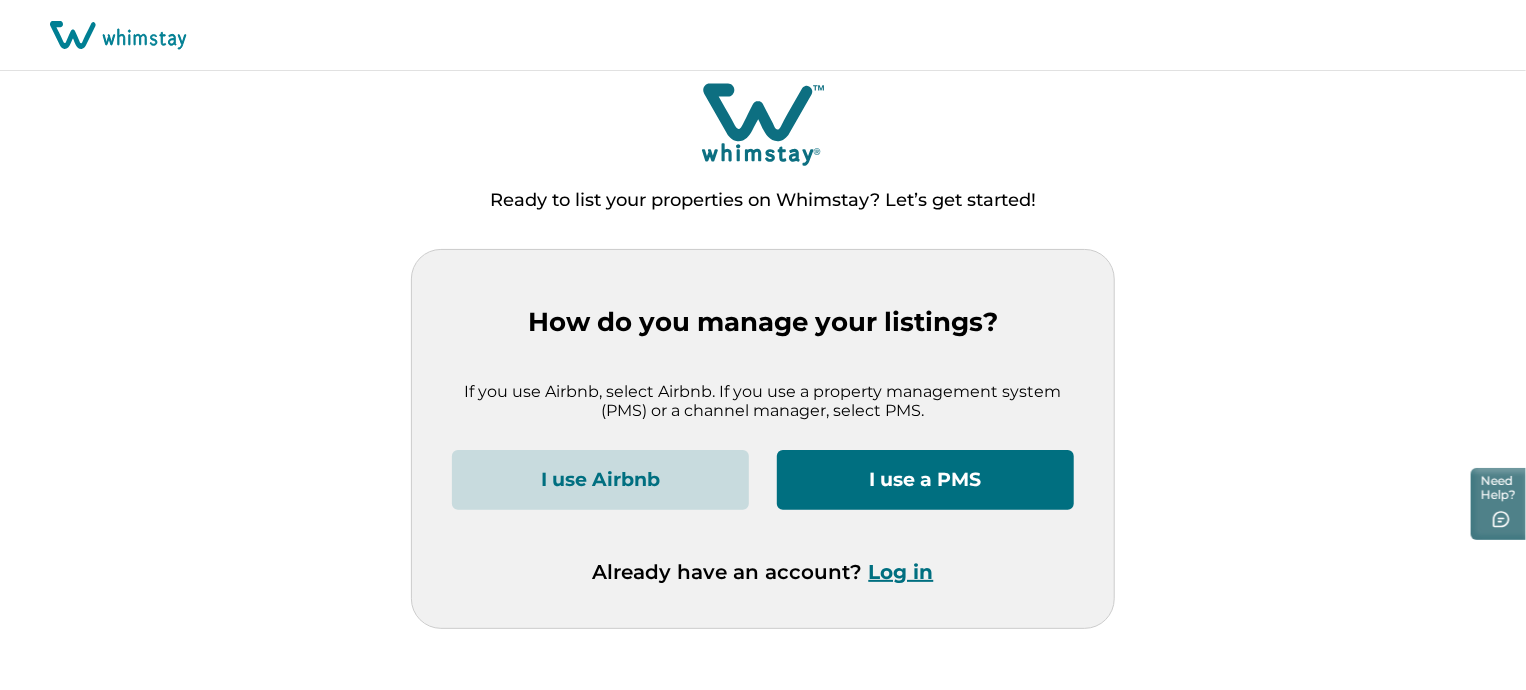 click on "Ready to list your properties on Whimstay? Let’s get started! How do you manage your listings? If you use Airbnb, select Airbnb. If you use a property management system (PMS) or a channel manager, select PMS. I use Airbnb I use a PMS Already have an account?   Log in" at bounding box center [763, 354] 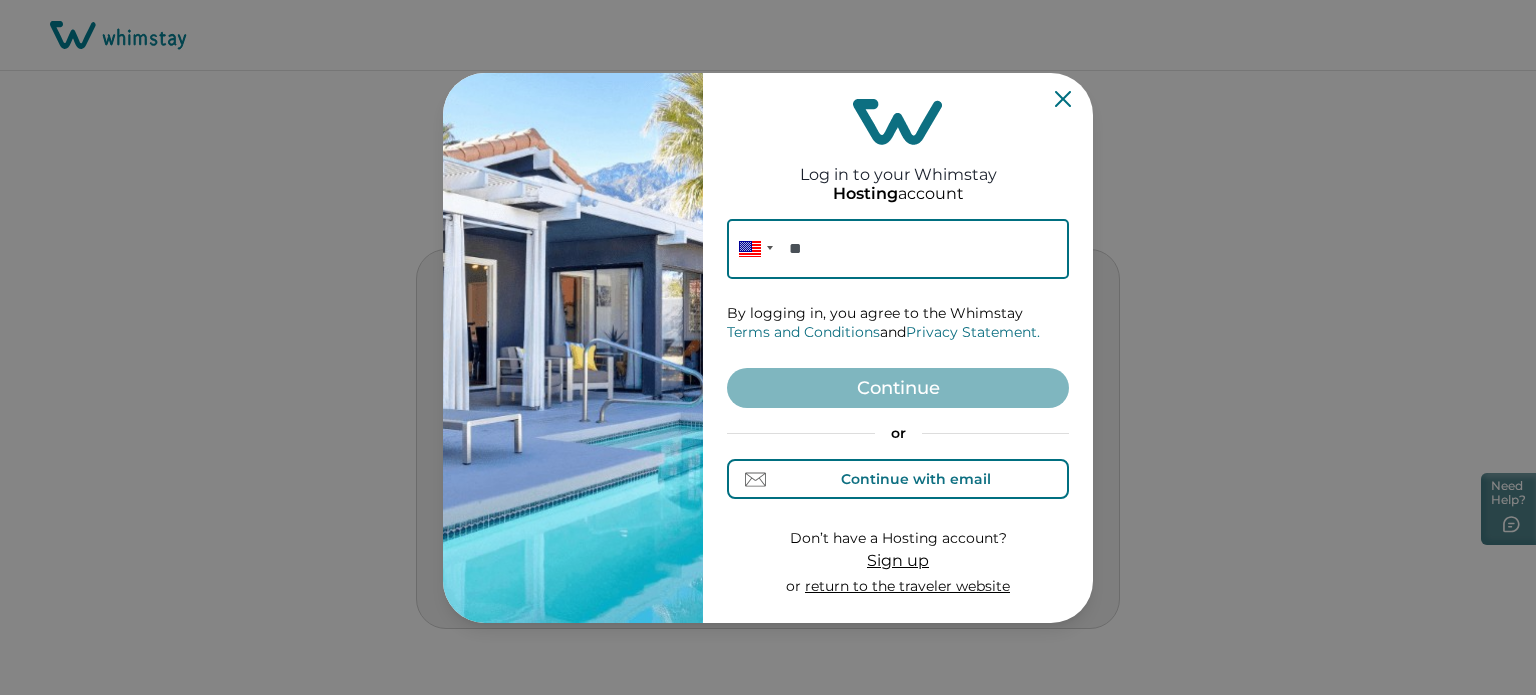 click on "Continue with email" at bounding box center (898, 479) 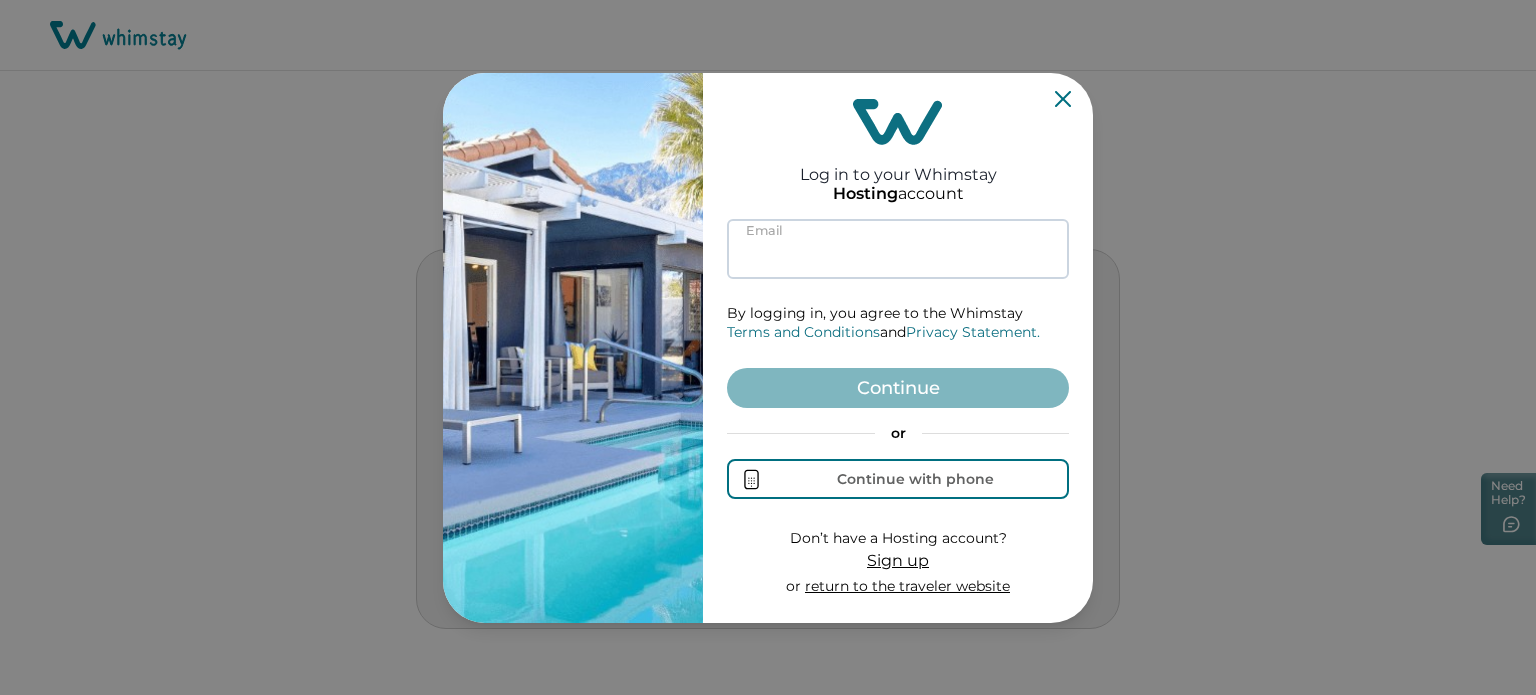 click at bounding box center [898, 249] 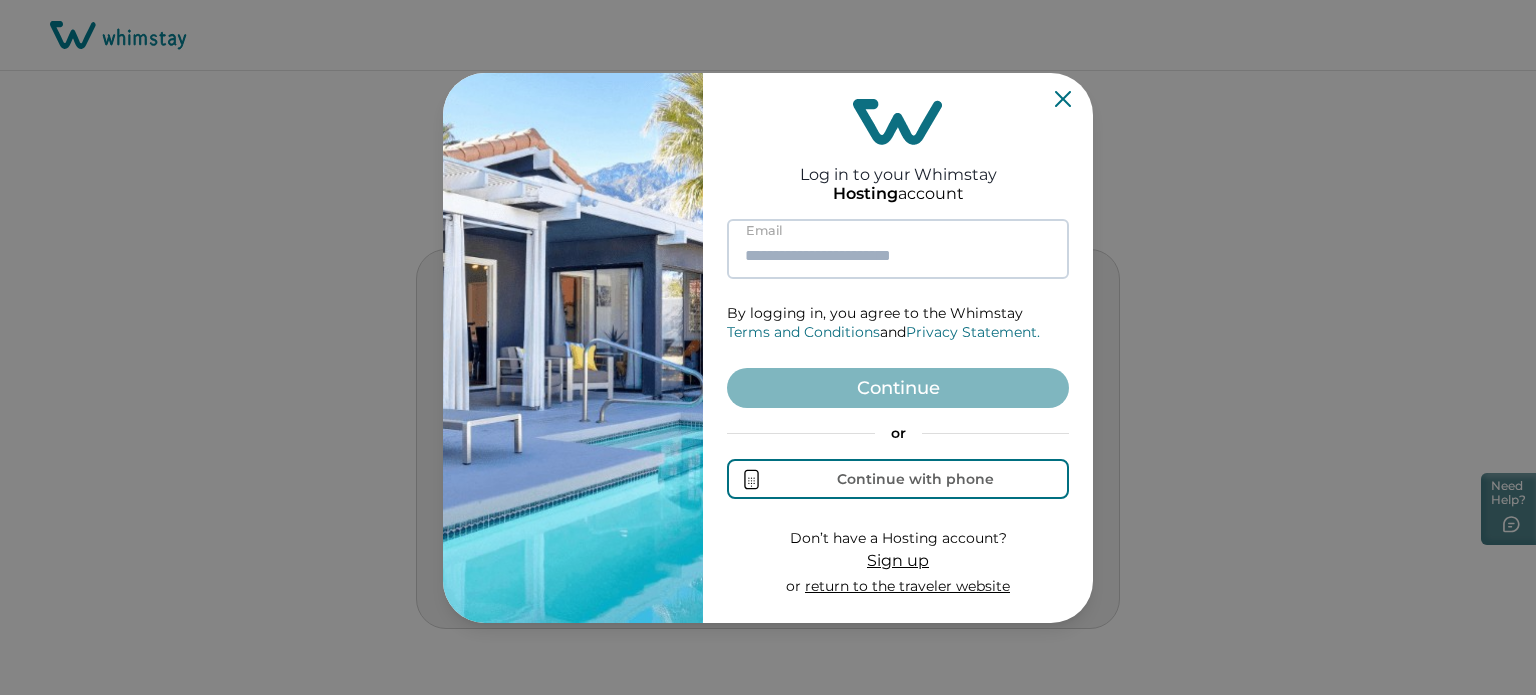 paste on "**********" 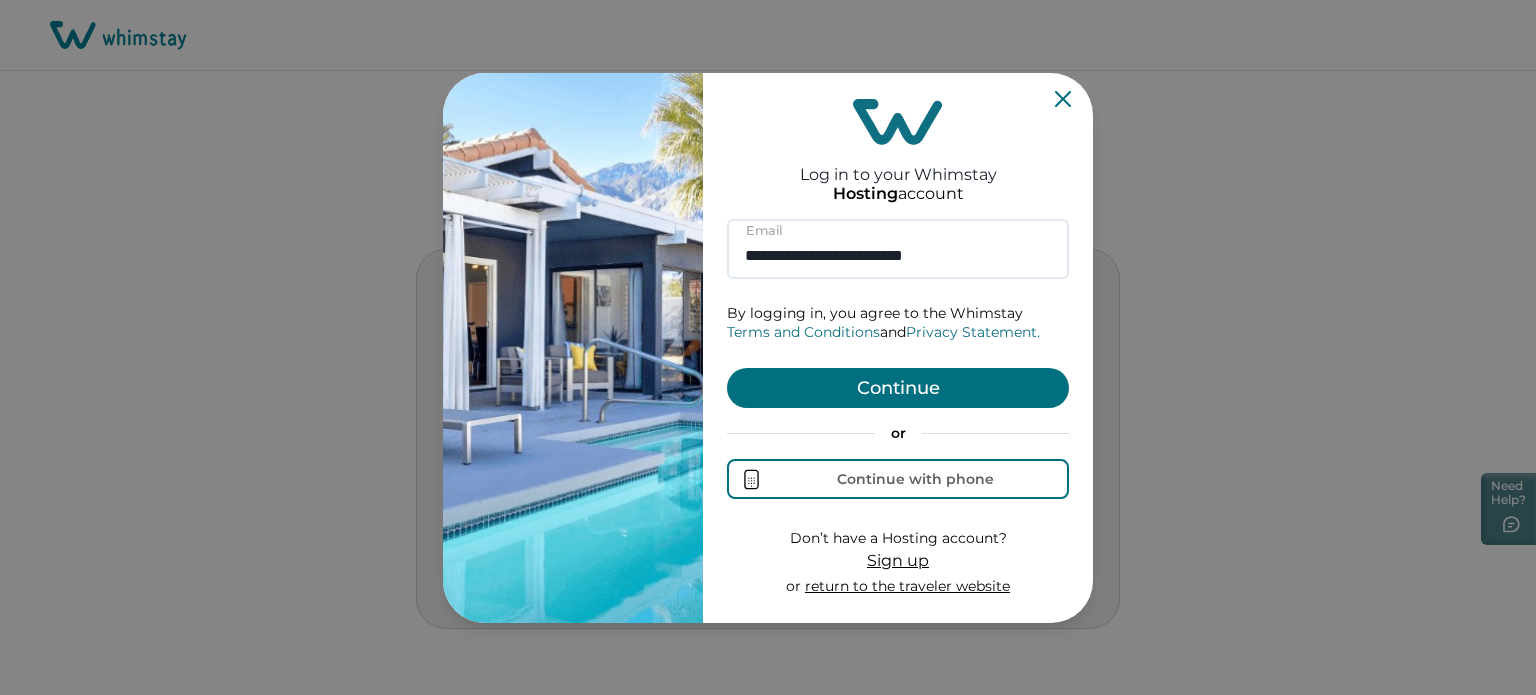 type on "**********" 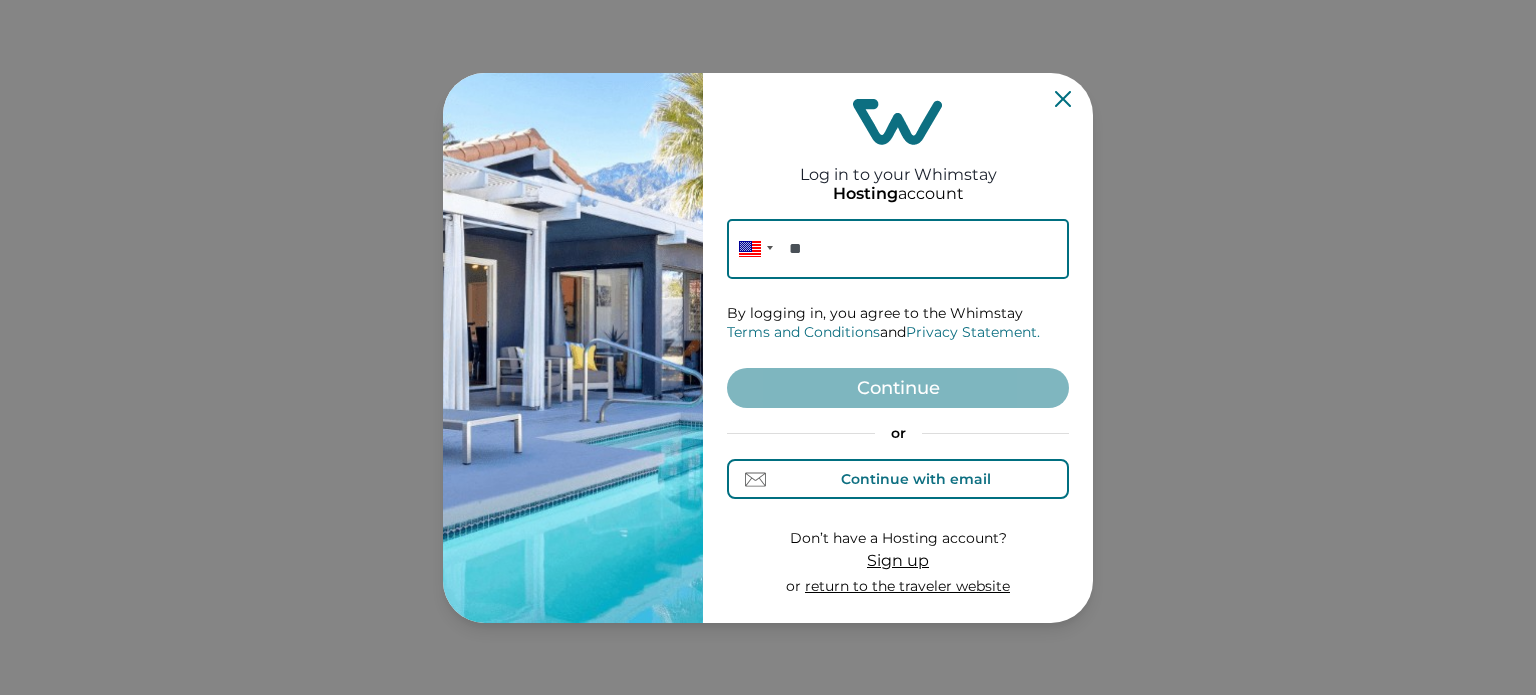 scroll, scrollTop: 0, scrollLeft: 0, axis: both 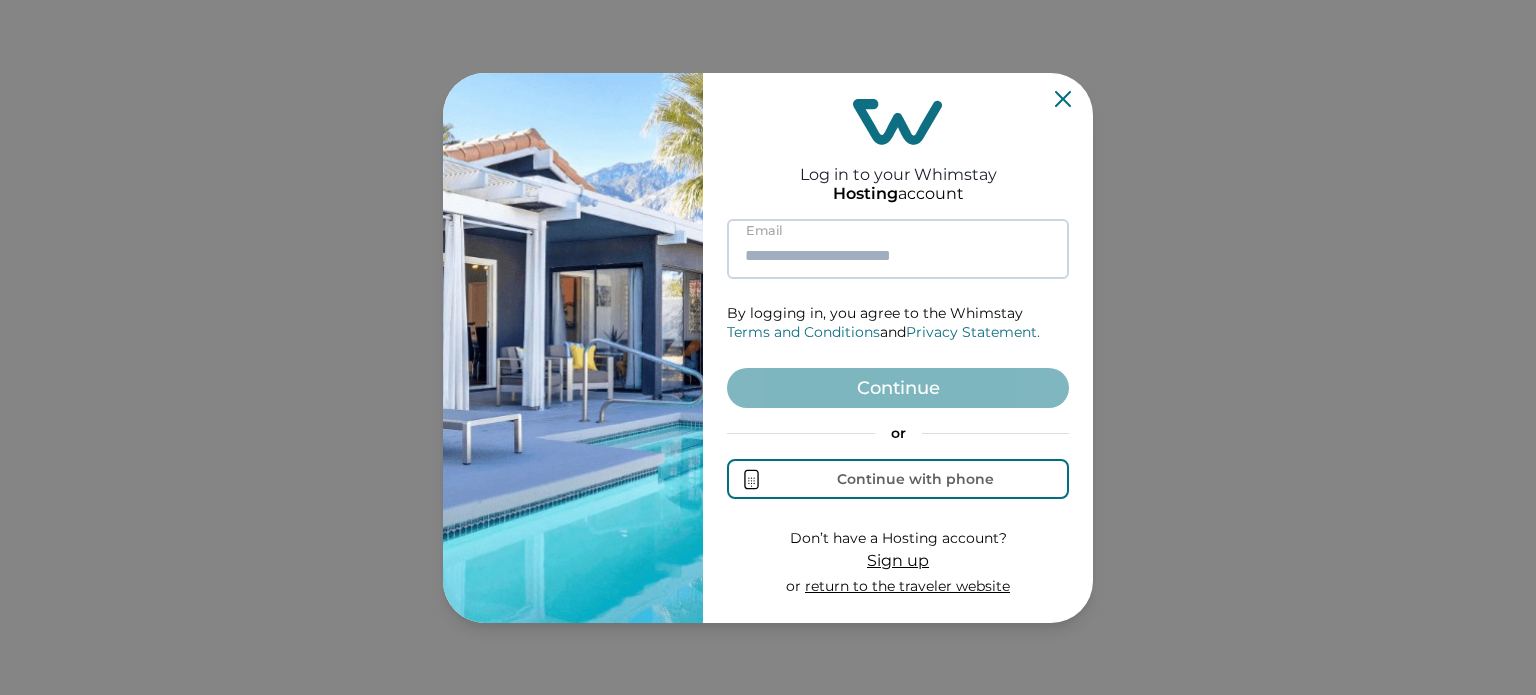 click at bounding box center [898, 249] 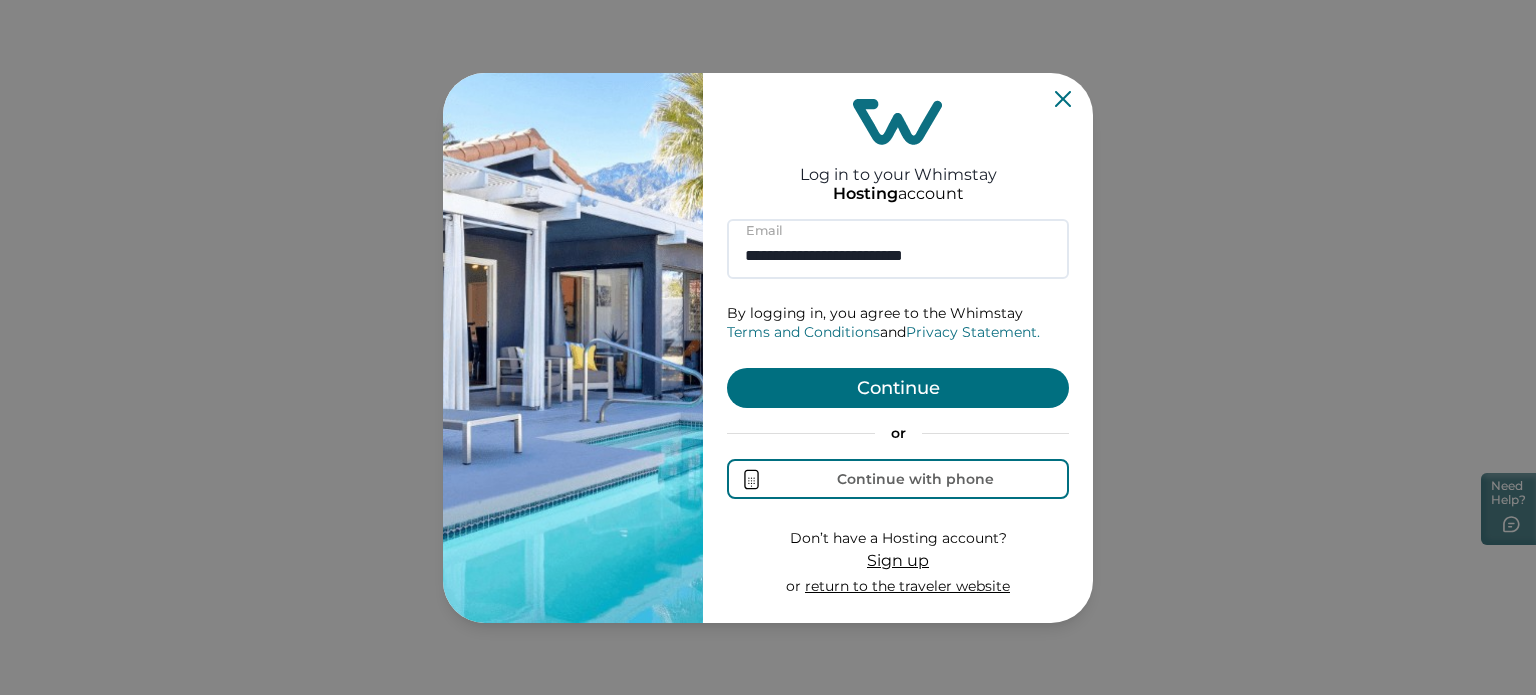 type on "**********" 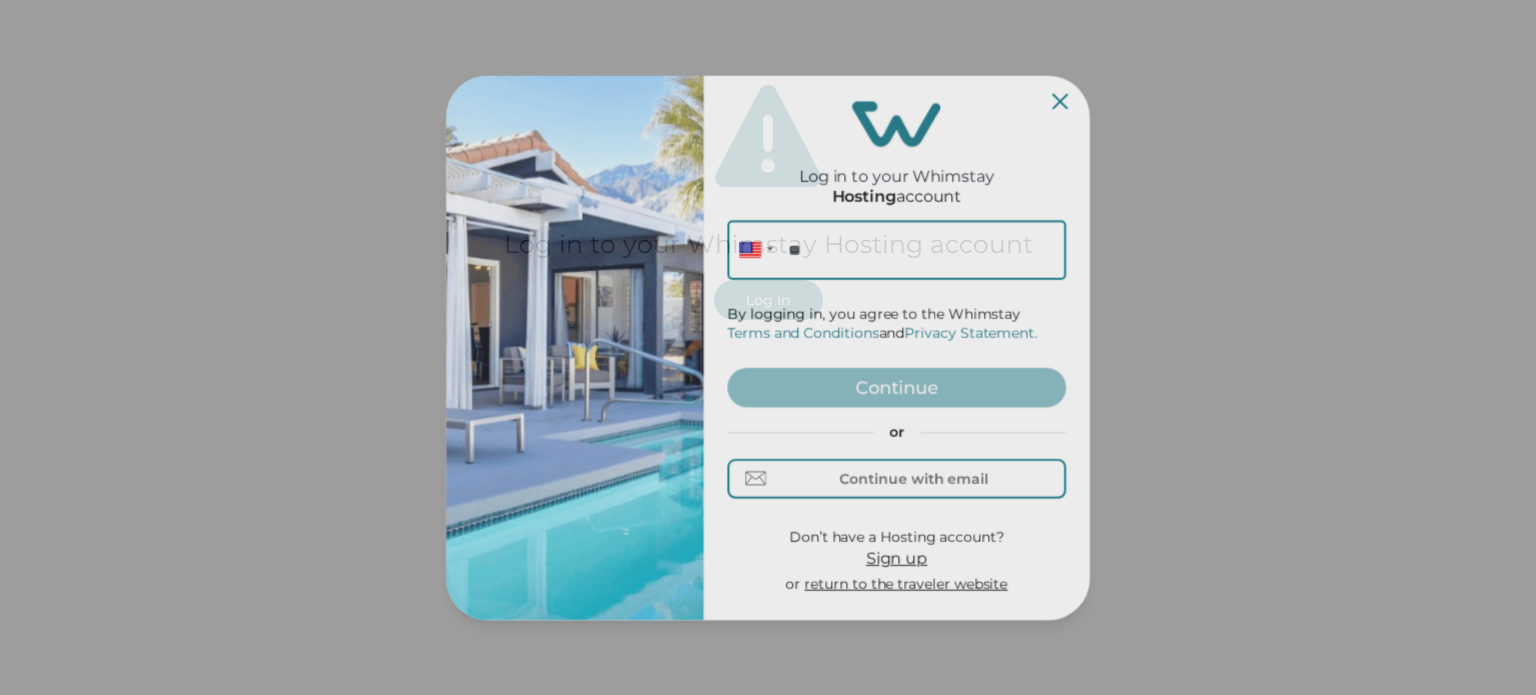 scroll, scrollTop: 0, scrollLeft: 0, axis: both 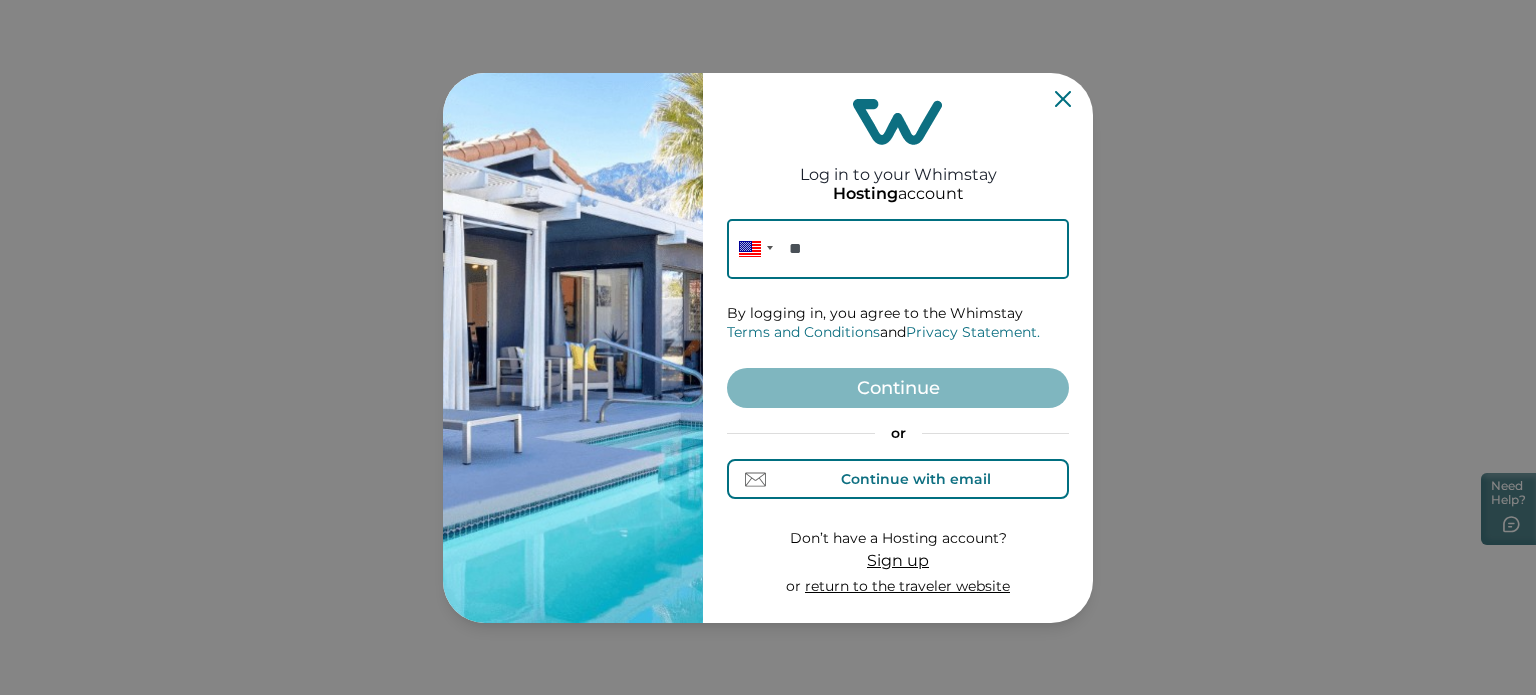 click on "Continue with email" at bounding box center (916, 479) 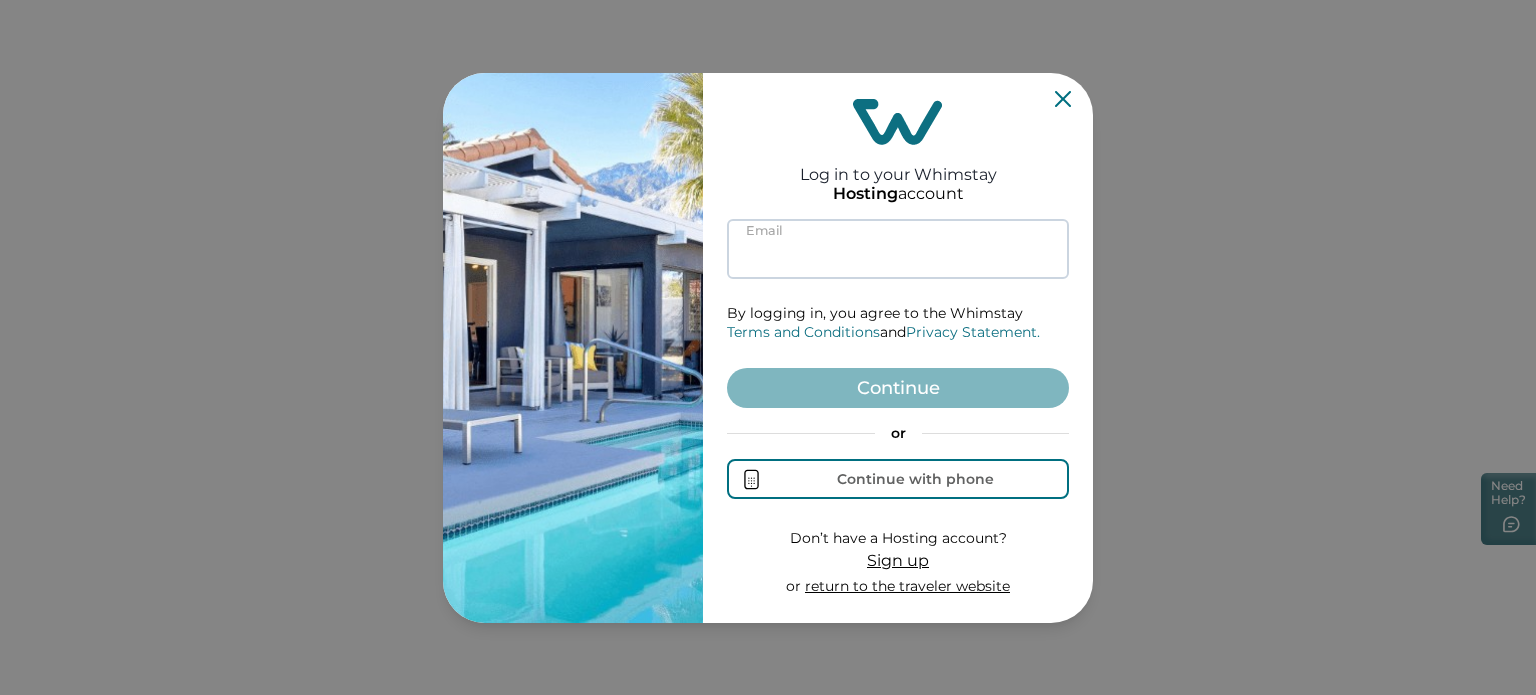 click at bounding box center [898, 249] 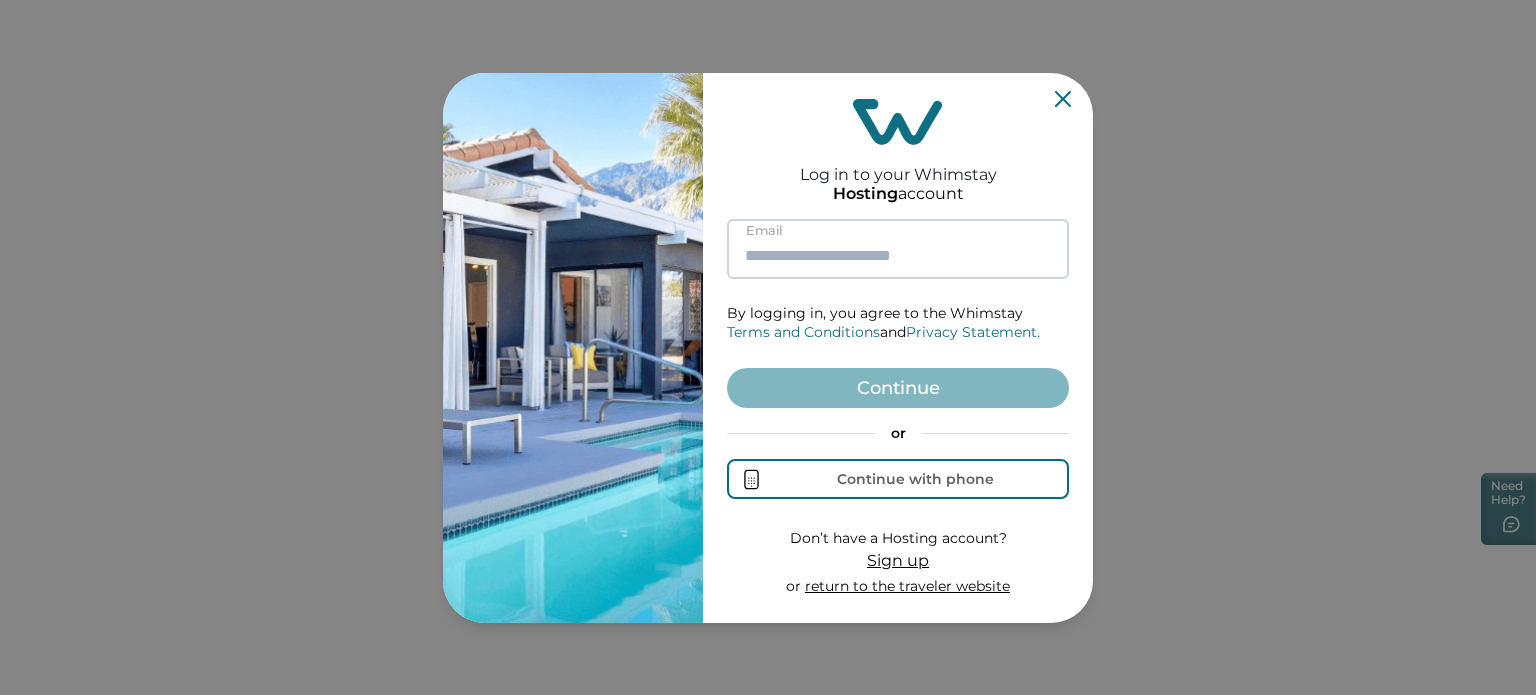 paste on "**********" 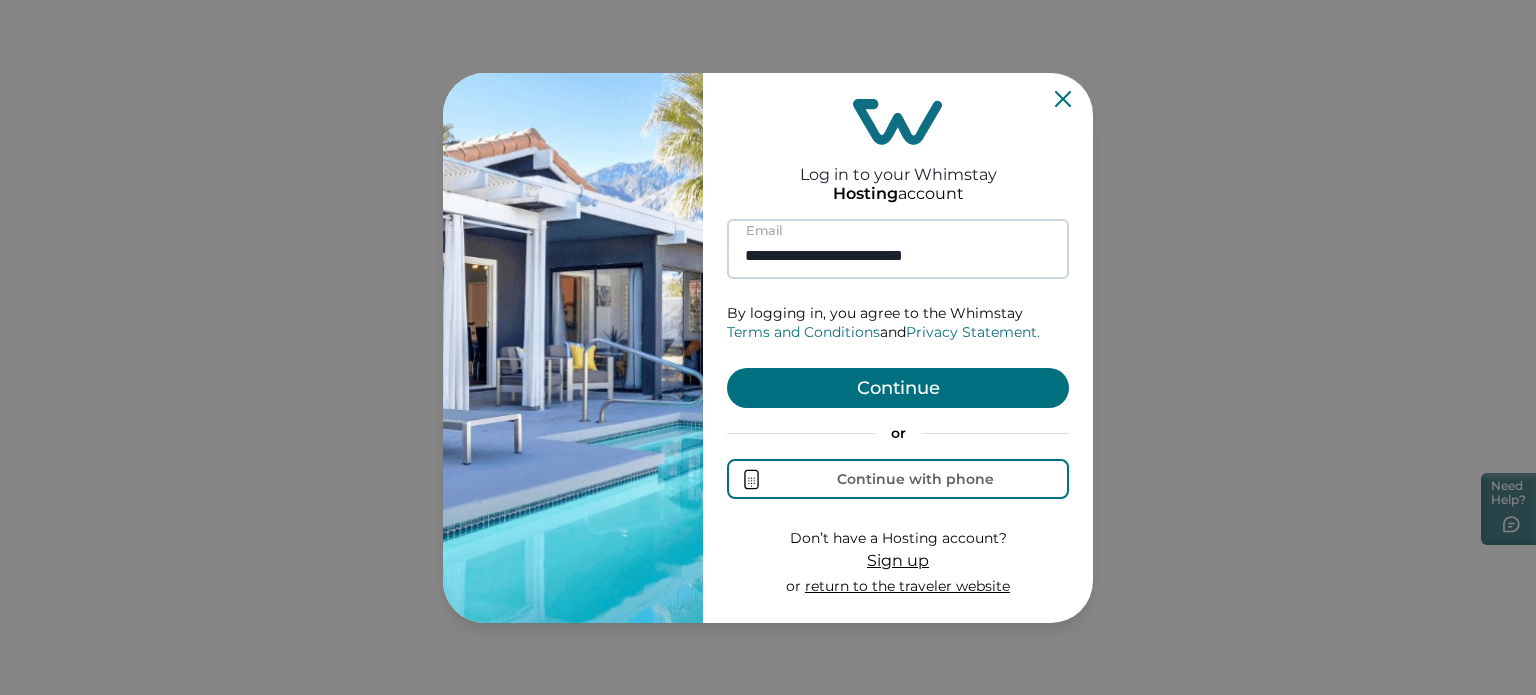 click on "Continue" at bounding box center (898, 388) 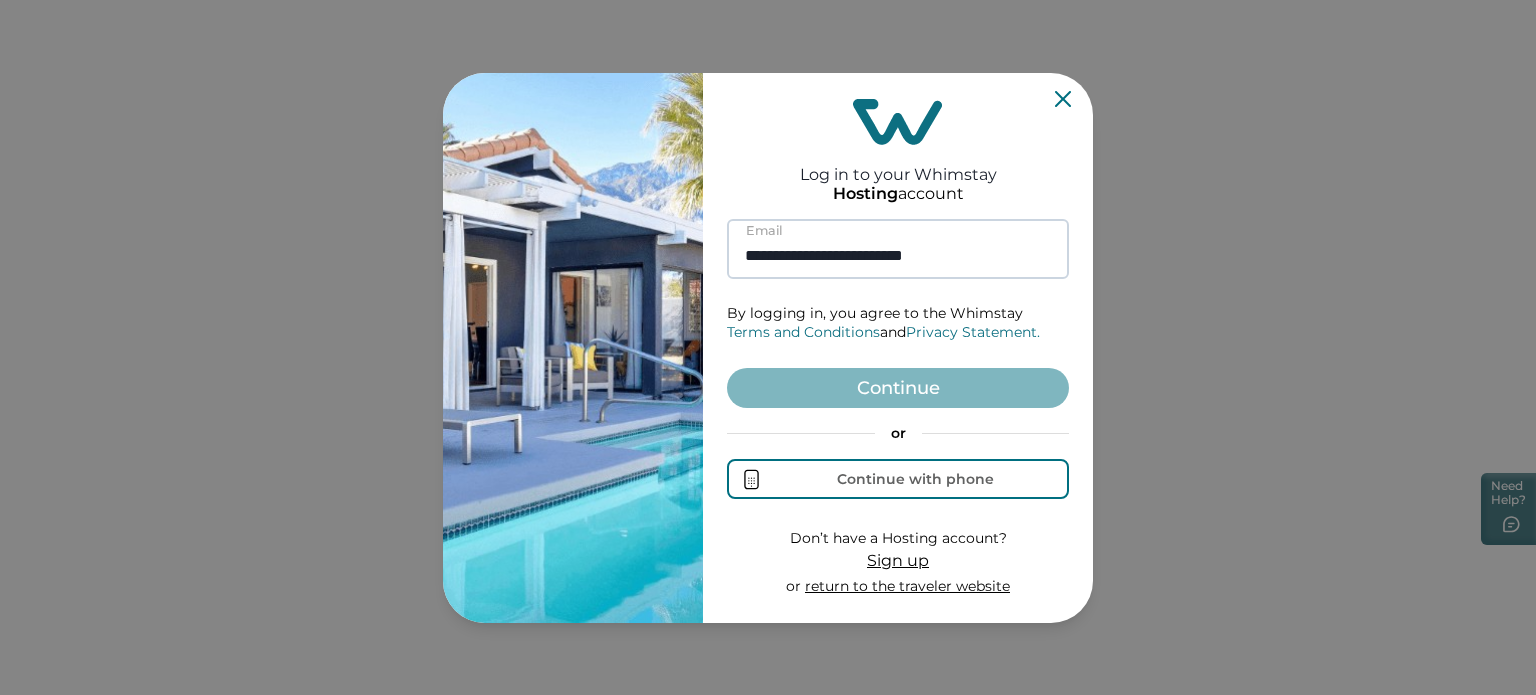 click on "**********" at bounding box center (898, 249) 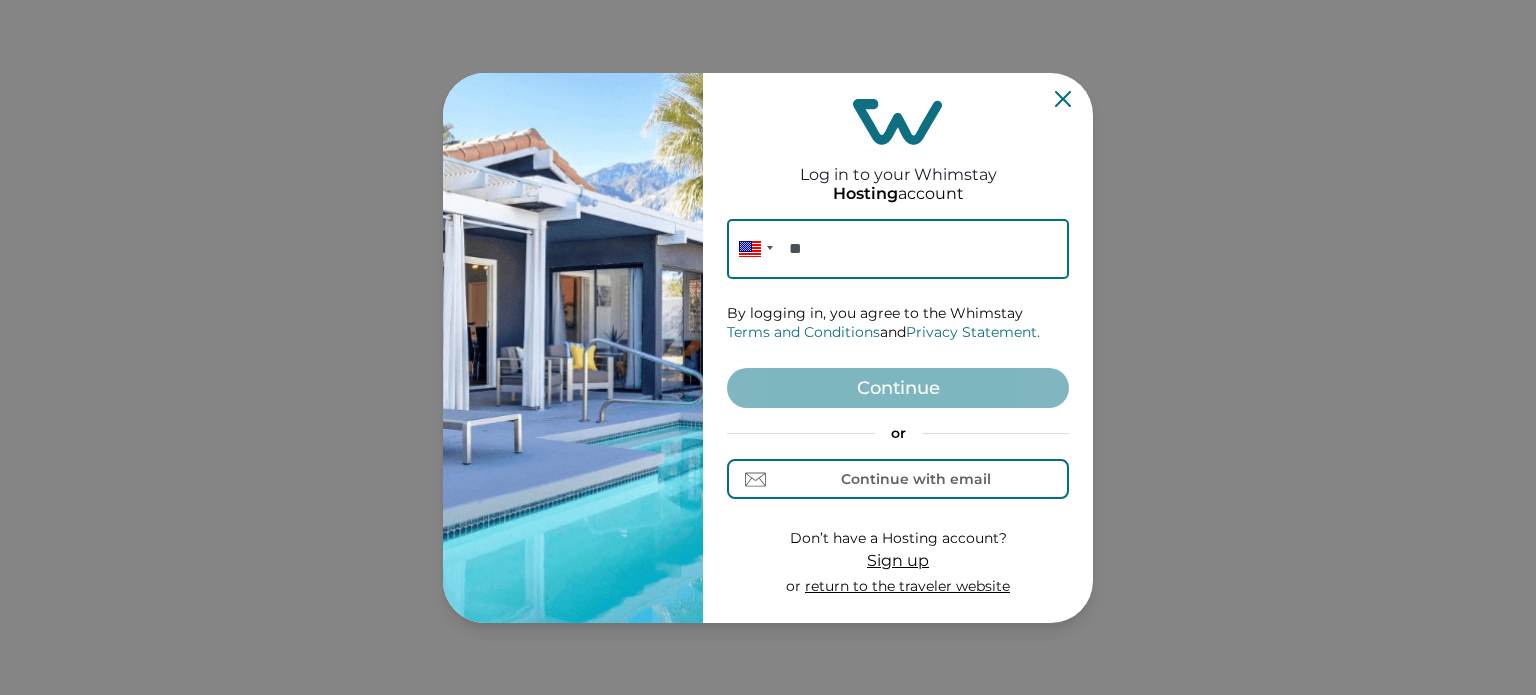 scroll, scrollTop: 0, scrollLeft: 0, axis: both 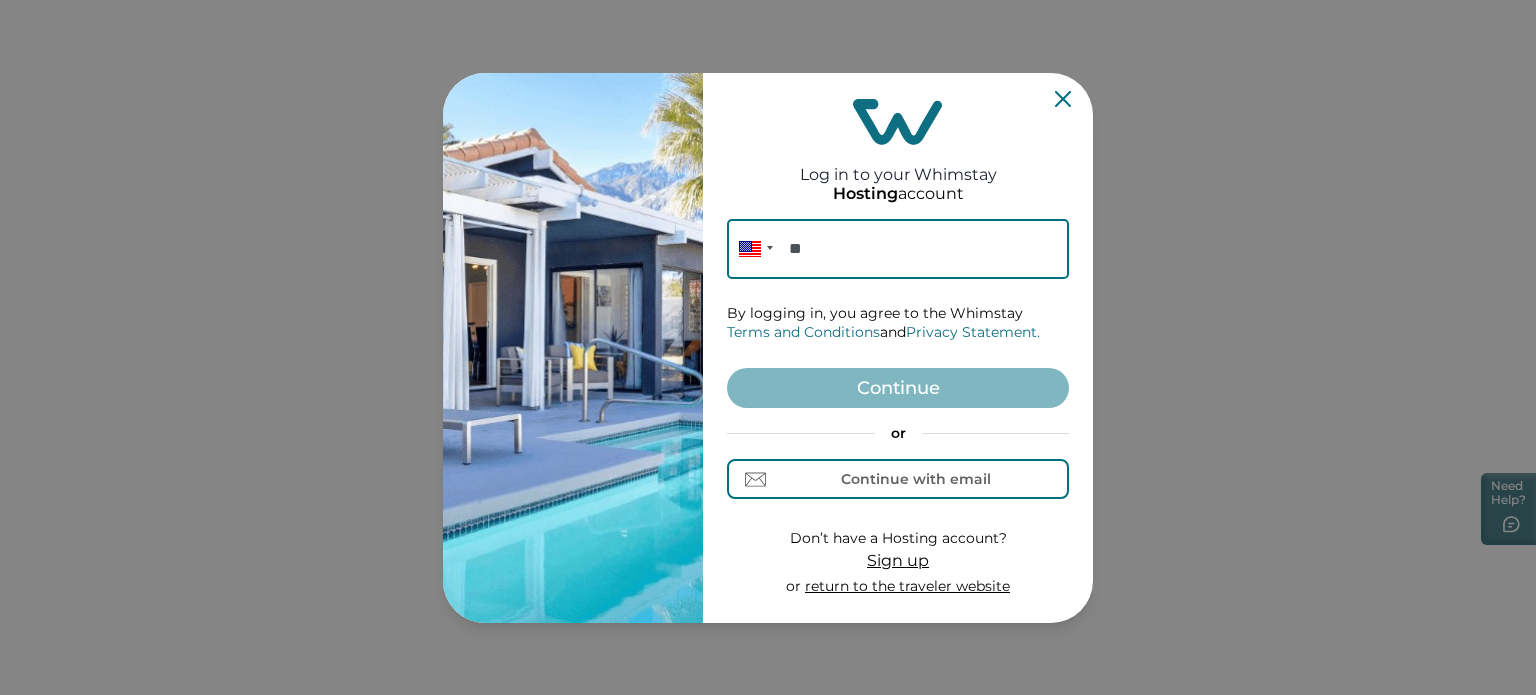 click on "Log in to your Whimstay  Hosting   account Phone ** By logging in, you agree to the Whimstay   Terms and Conditions  and  Privacy Statement. Continue or Continue with email Don’t have a Hosting account? Sign up   or   return to the traveler website" at bounding box center (768, 347) 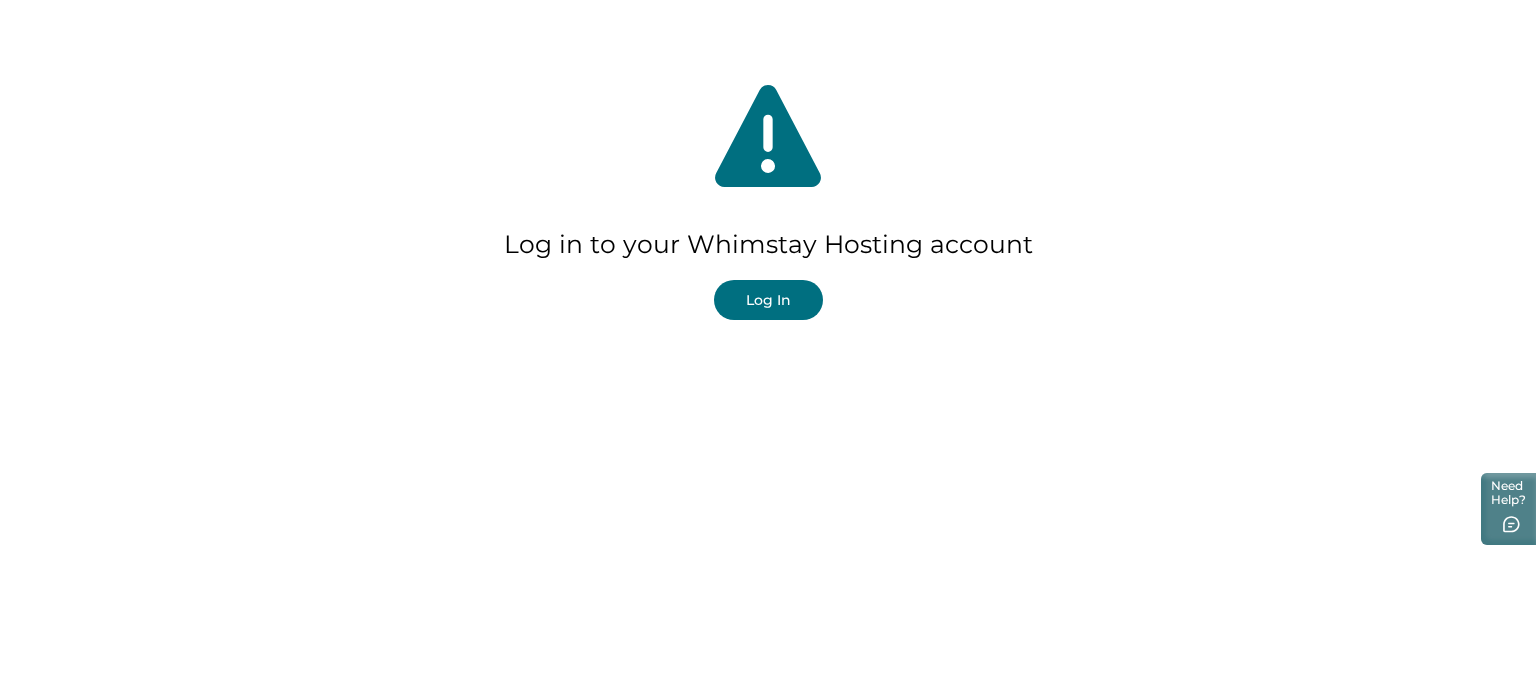 click on "Log in to your Whimstay Hosting account Log In" at bounding box center (768, 200) 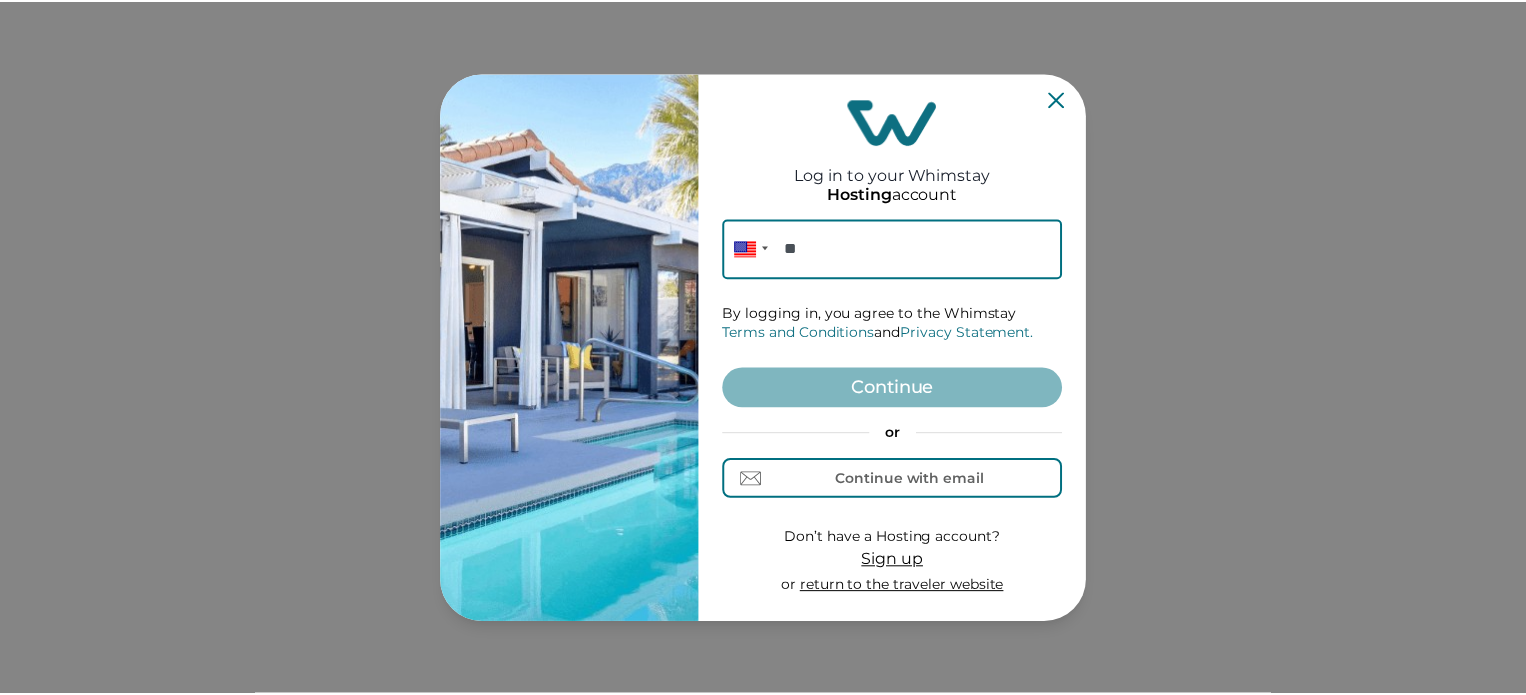 scroll, scrollTop: 0, scrollLeft: 0, axis: both 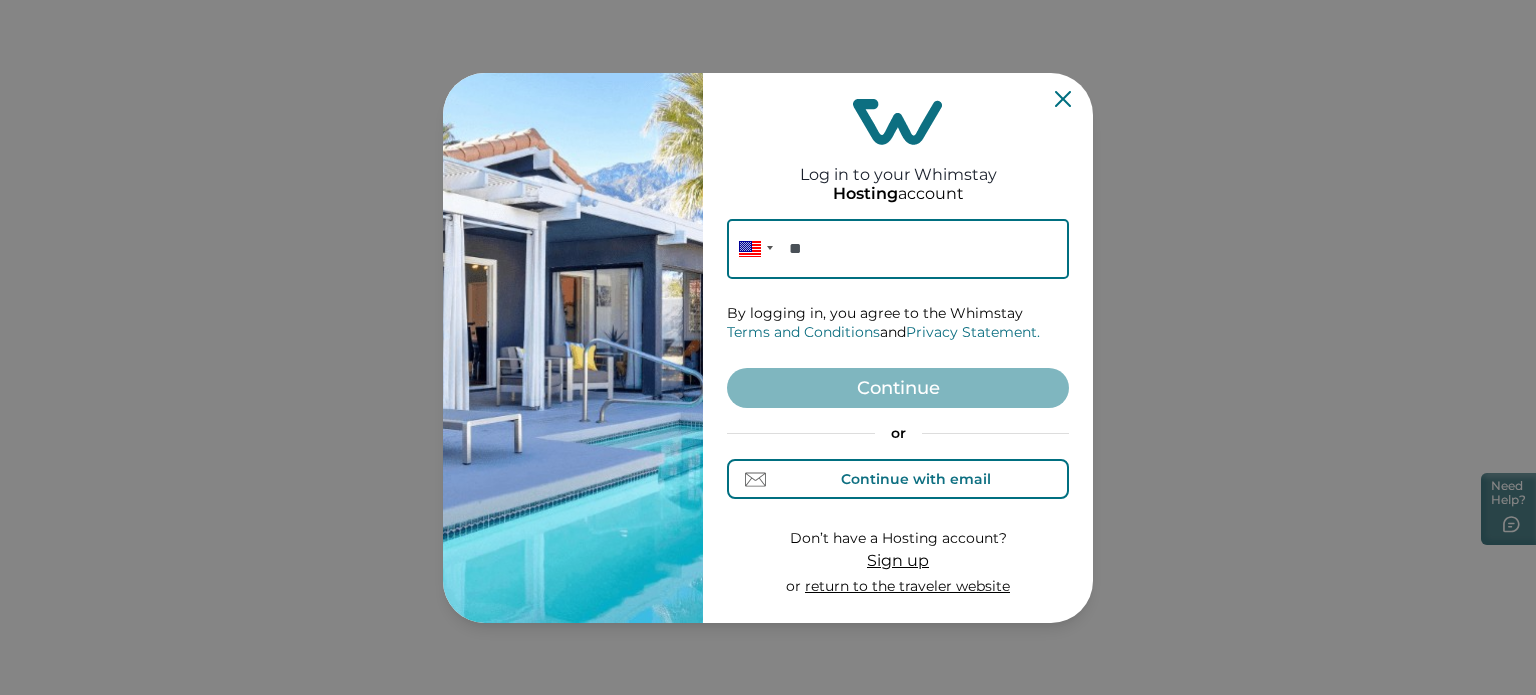 click on "Continue with email" at bounding box center (898, 479) 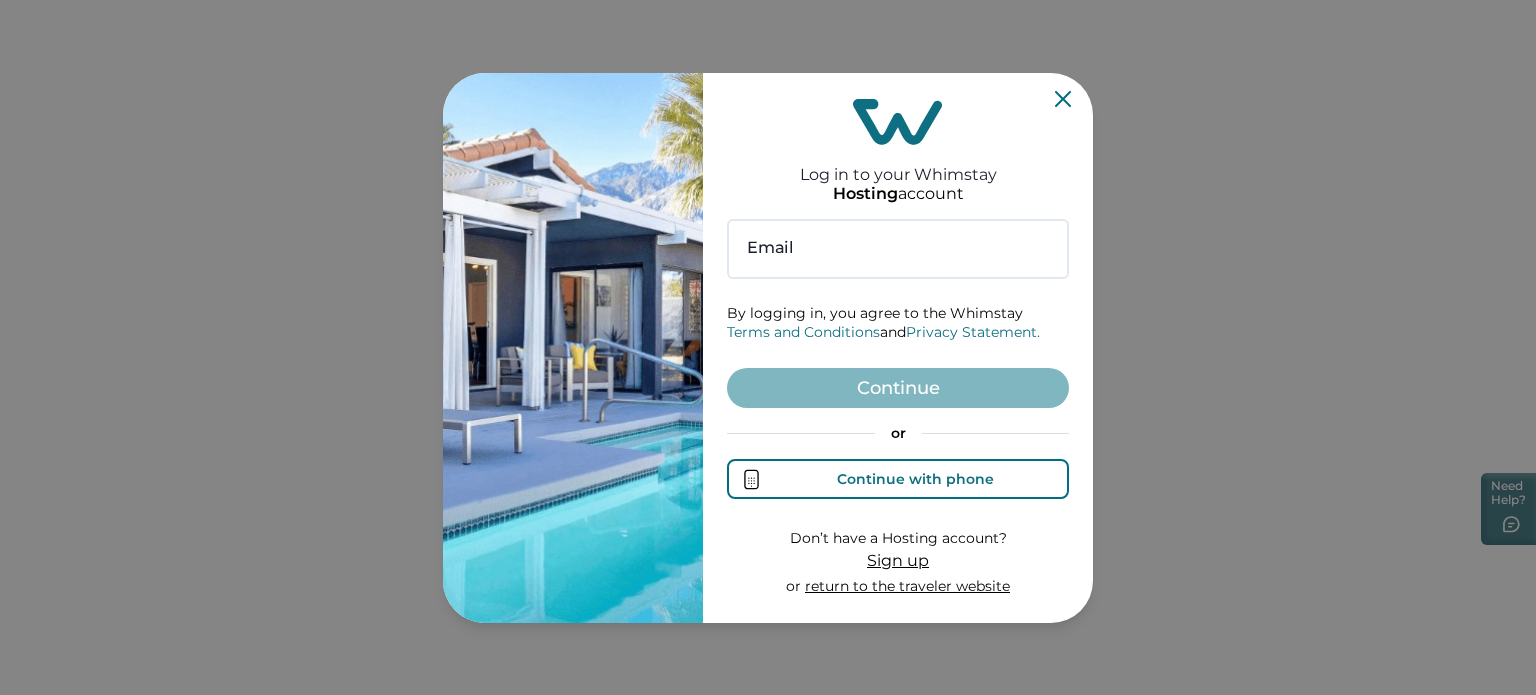 click on "Continue with phone" at bounding box center [898, 479] 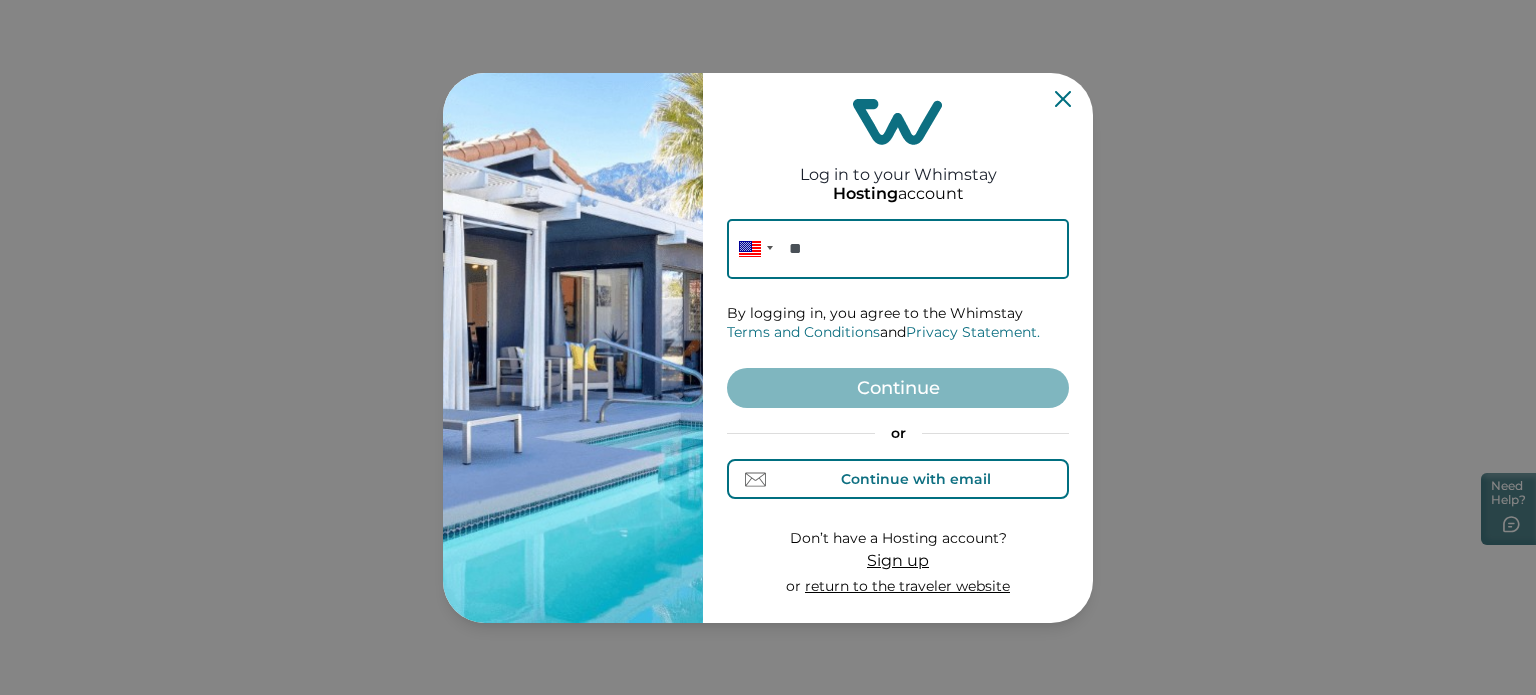 click on "Continue with email" at bounding box center (898, 479) 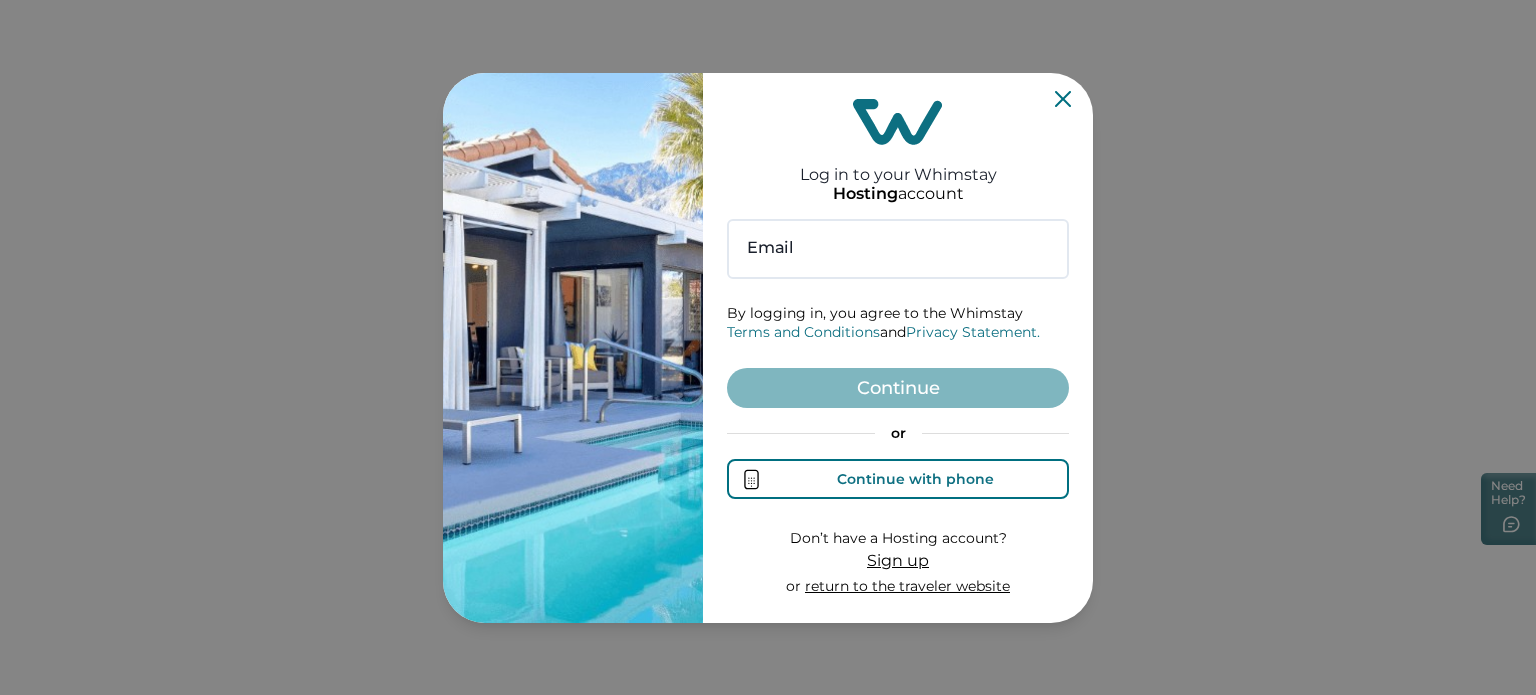click on "Continue with phone" at bounding box center [898, 479] 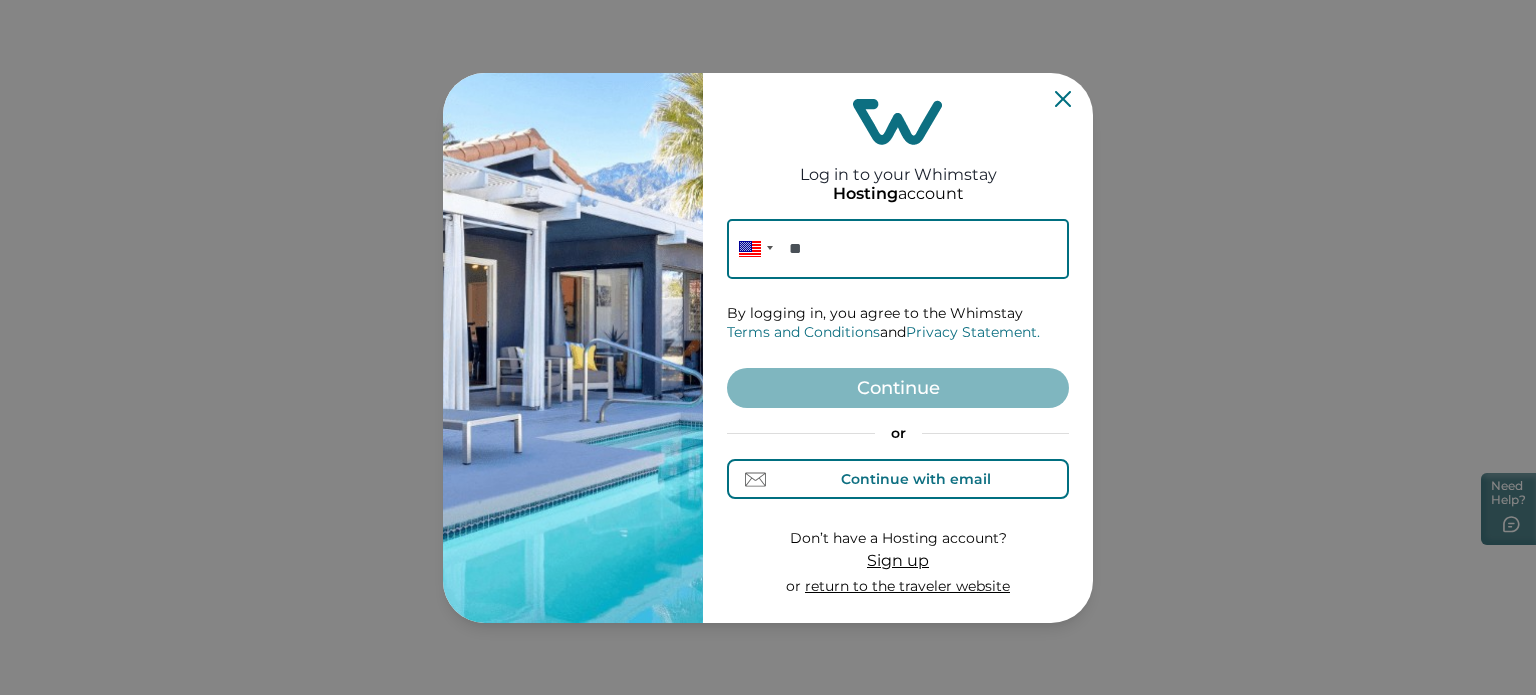 click on "Continue with email" at bounding box center (898, 479) 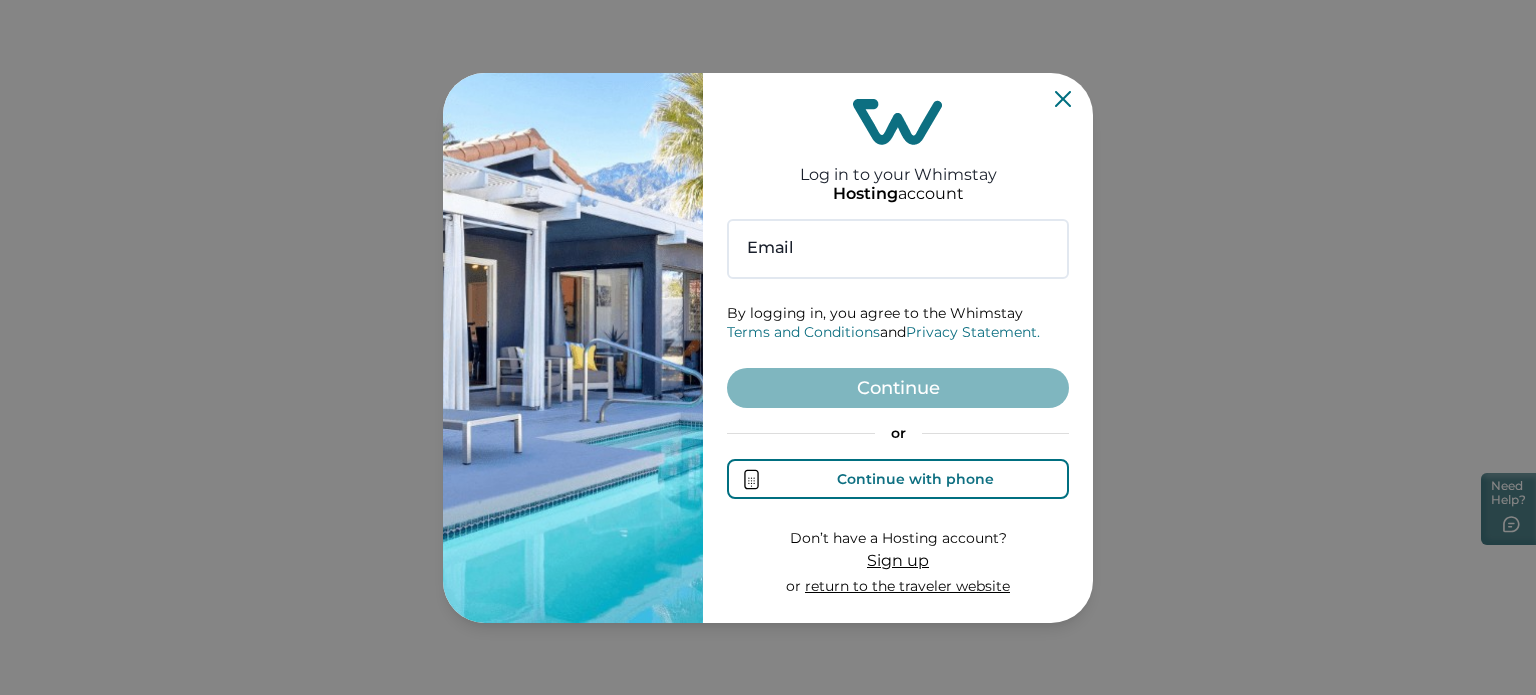 click on "Continue with phone" at bounding box center [898, 479] 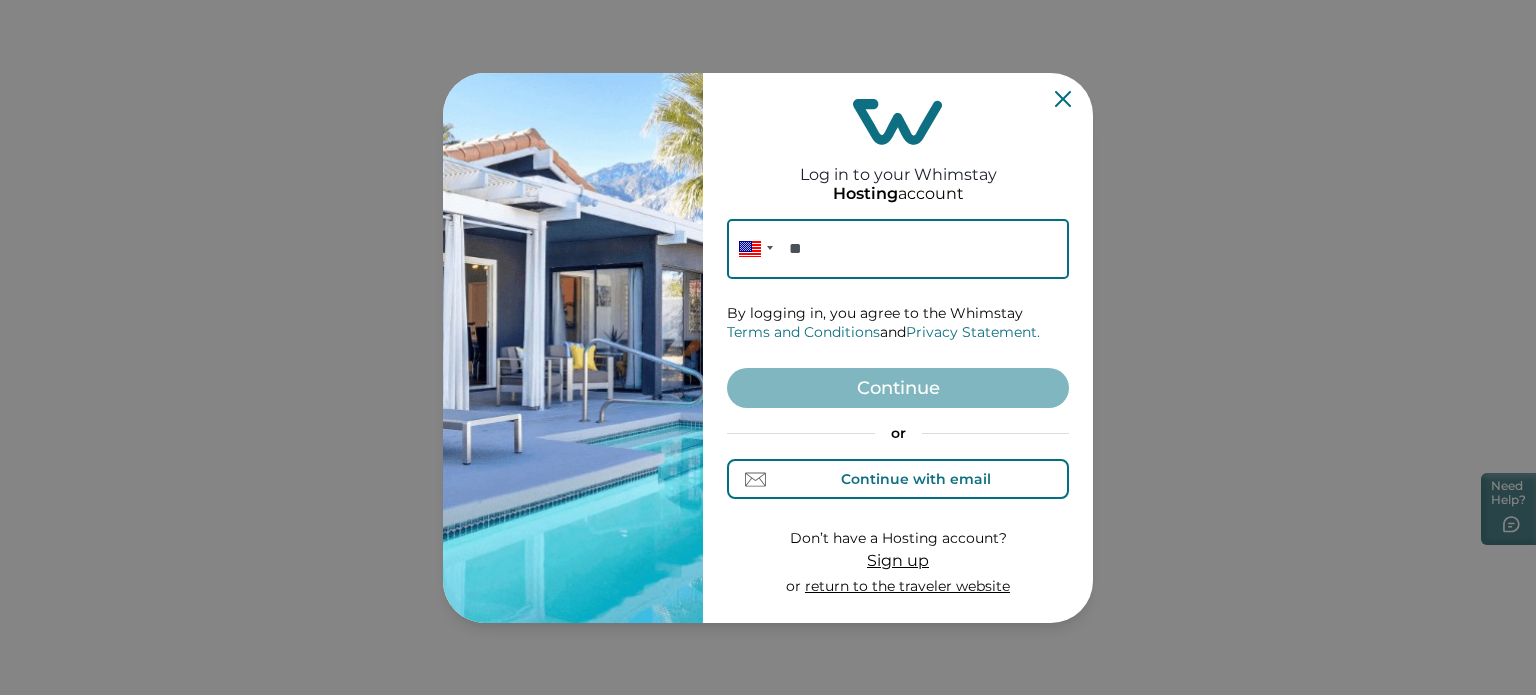 click on "Continue with email" at bounding box center [898, 479] 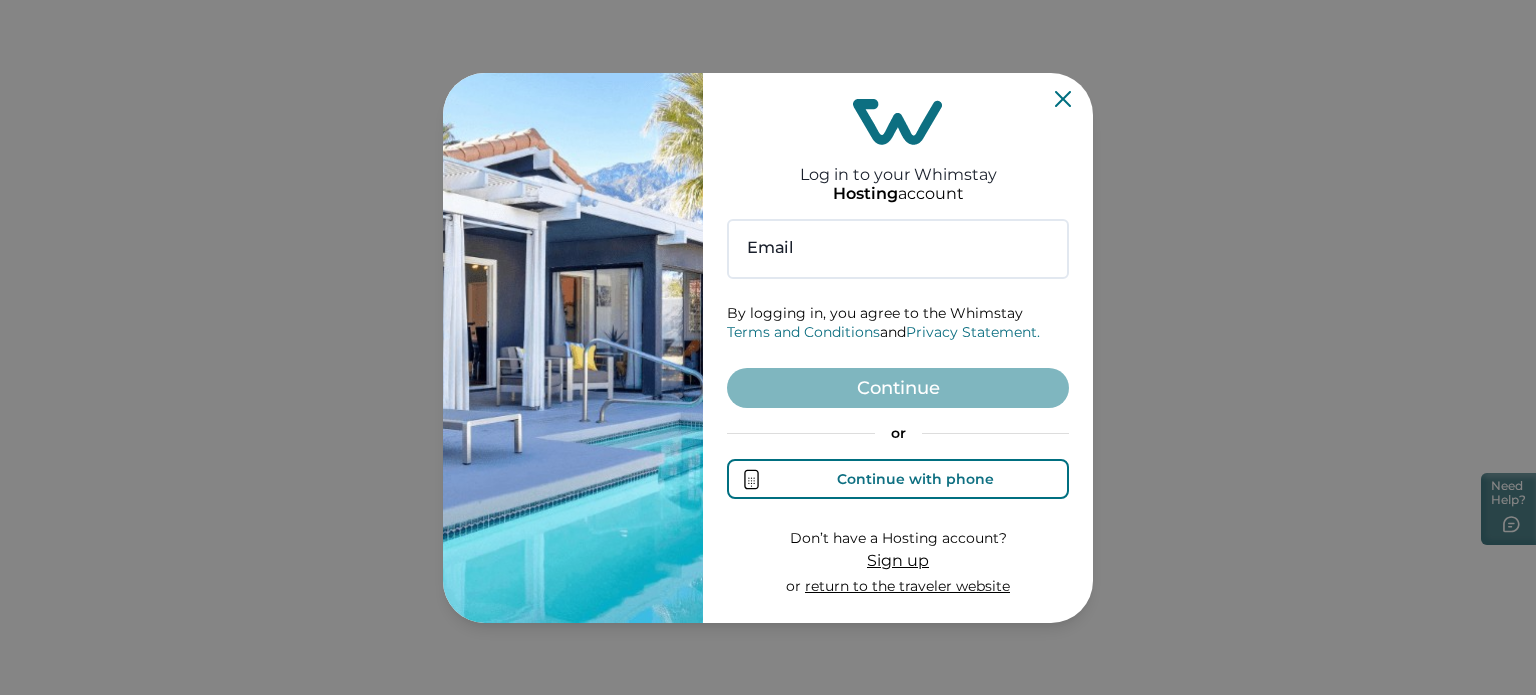 click on "Continue with phone" at bounding box center [898, 479] 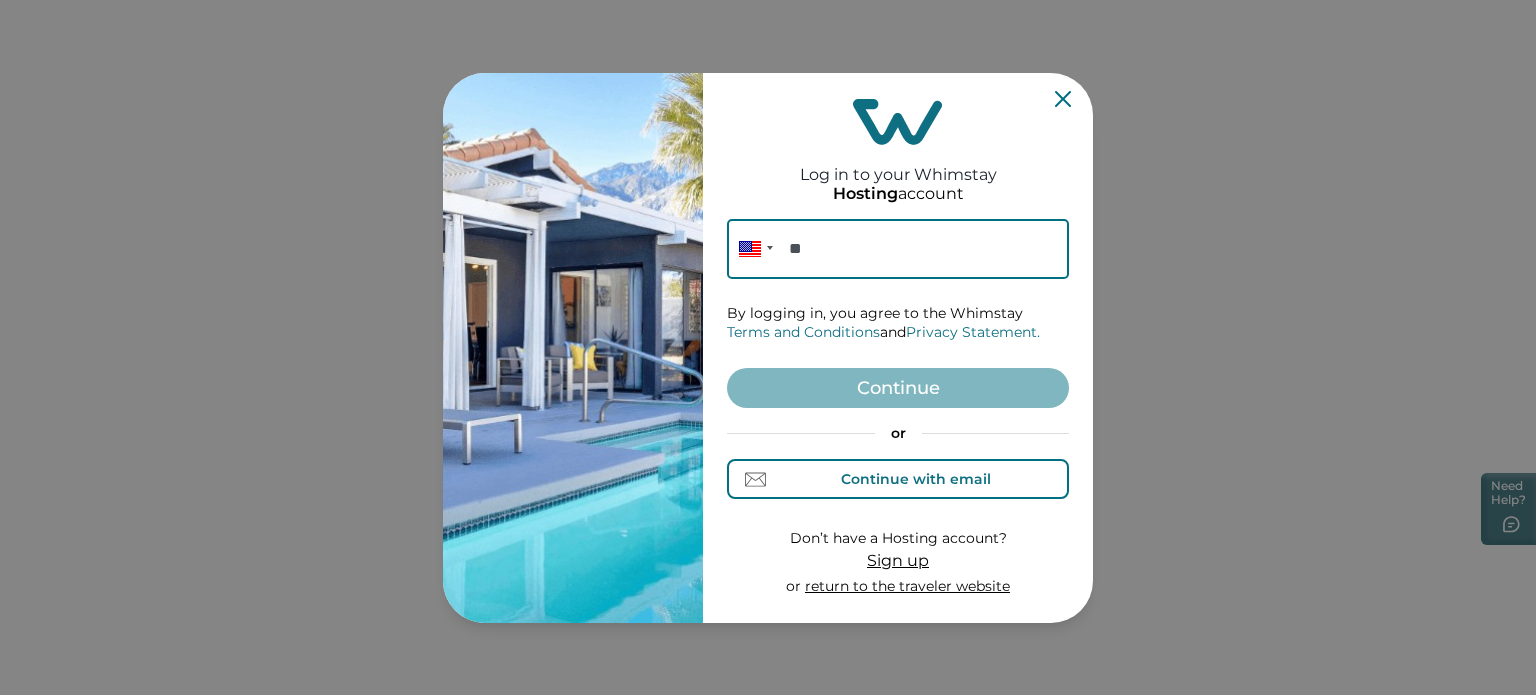 click on "Continue with email" at bounding box center (916, 479) 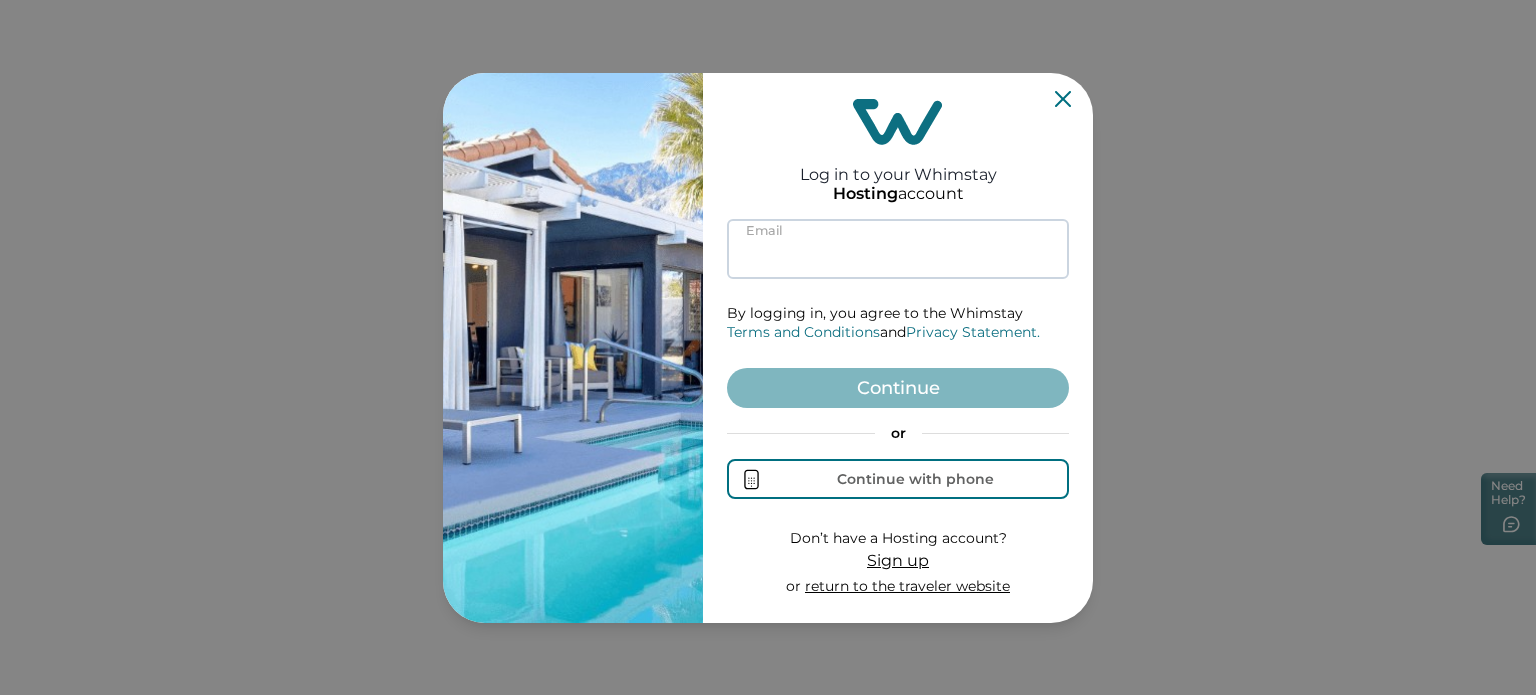 click at bounding box center [898, 249] 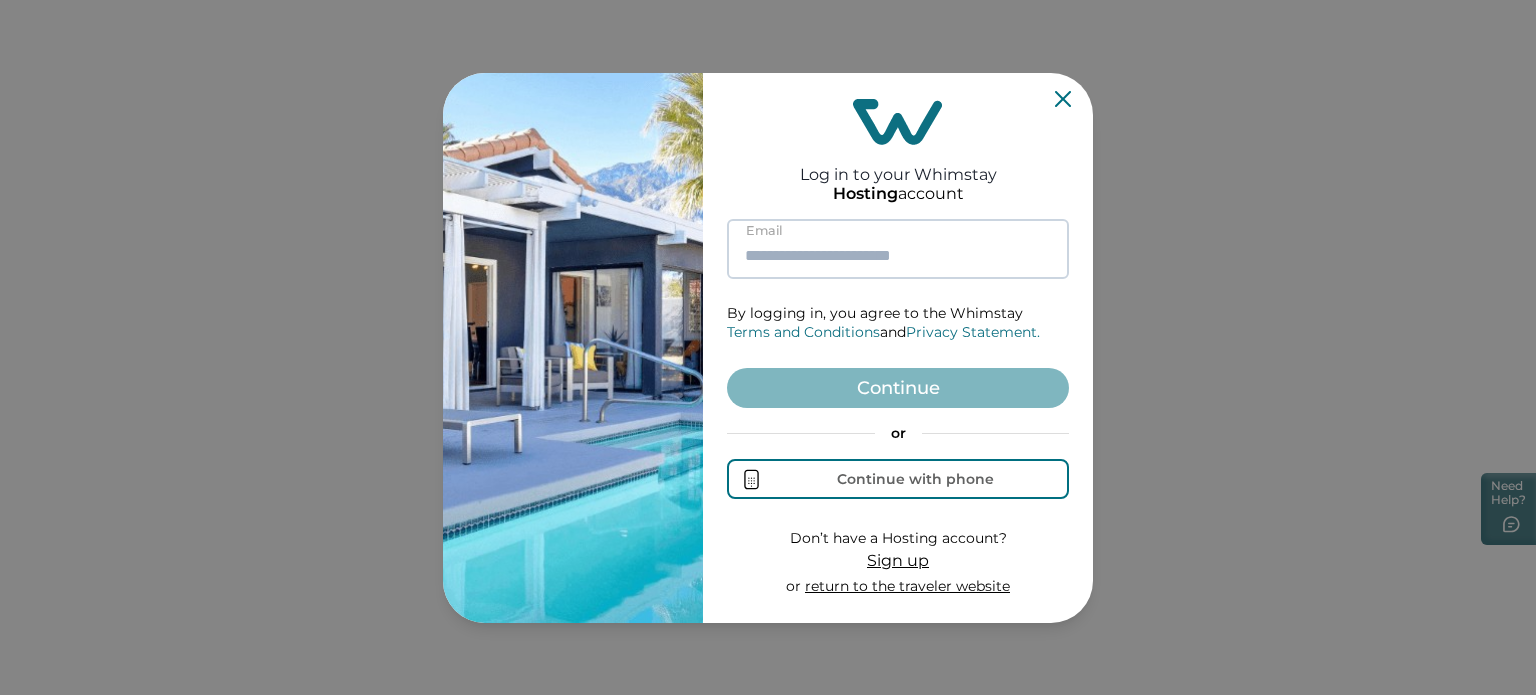 paste on "**********" 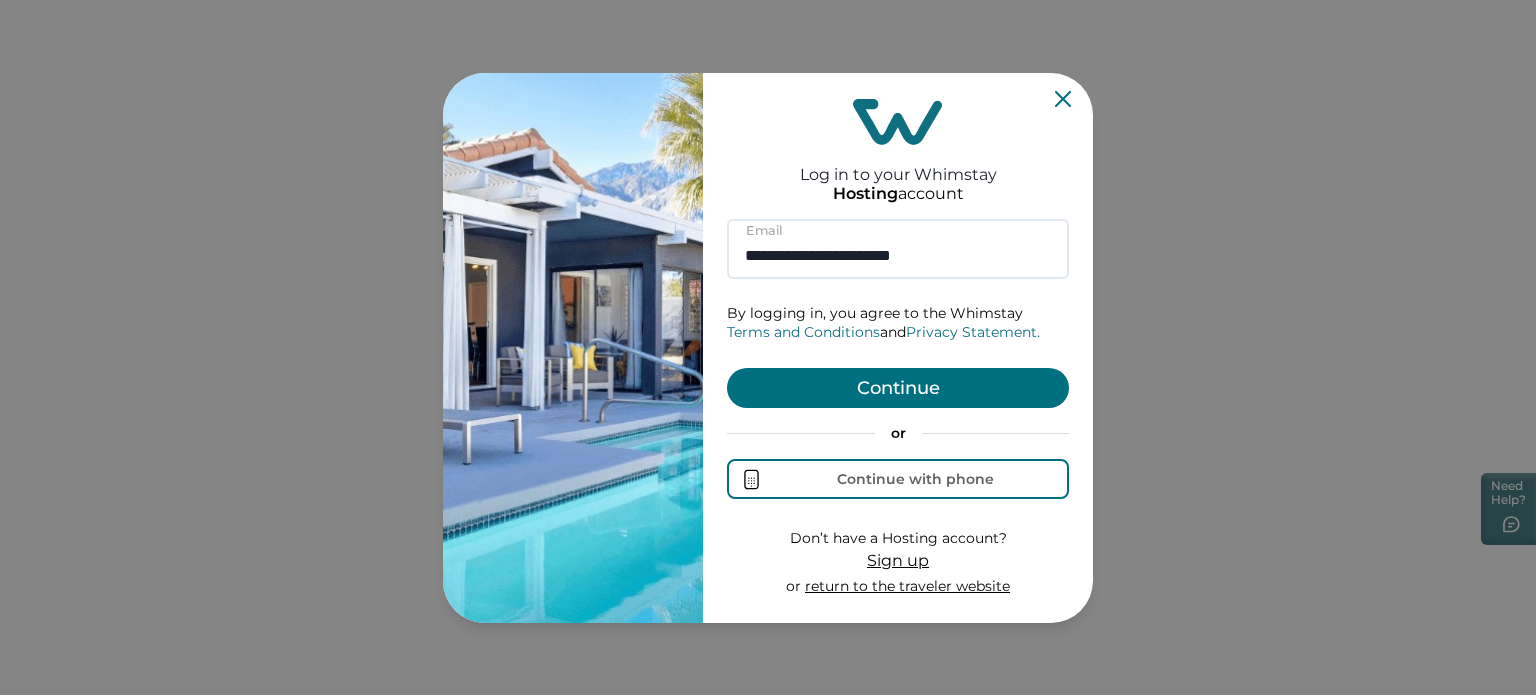 type on "**********" 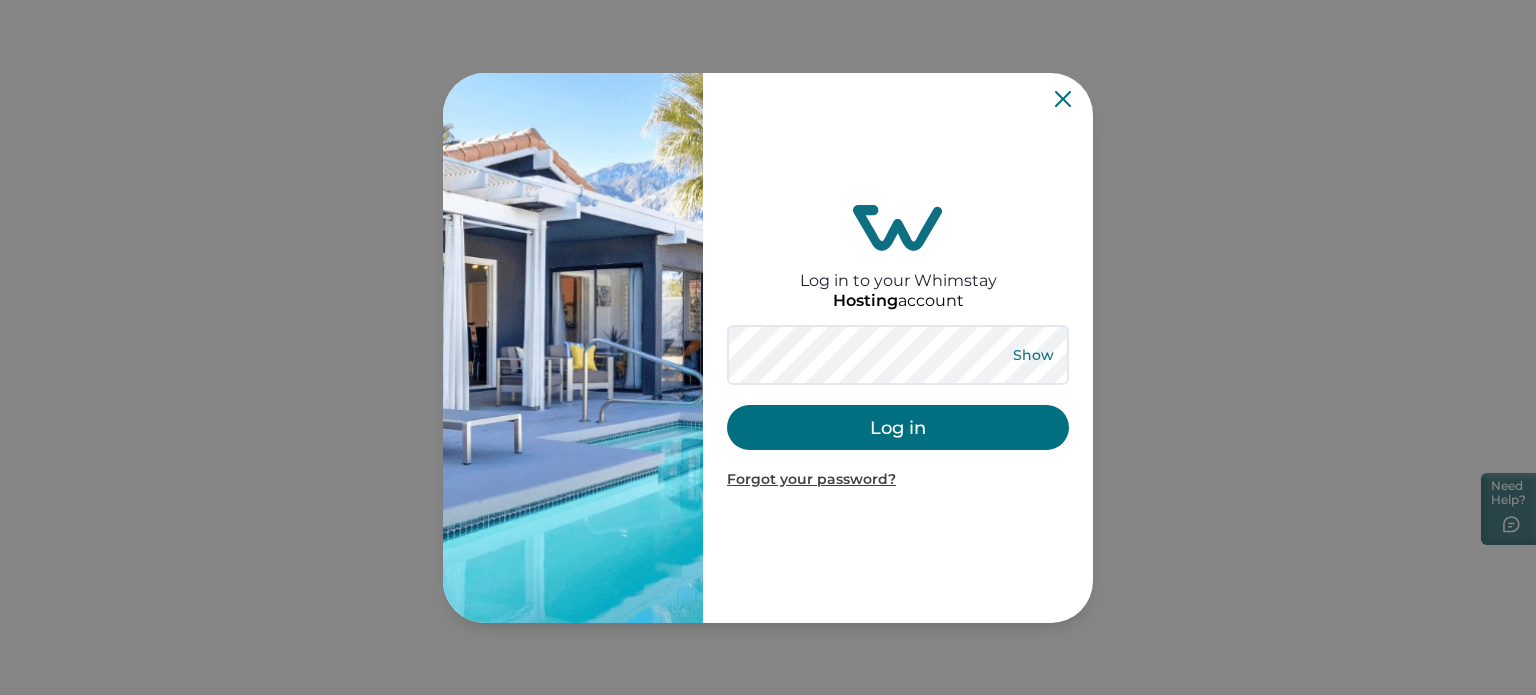 click on "Show" at bounding box center [1033, 355] 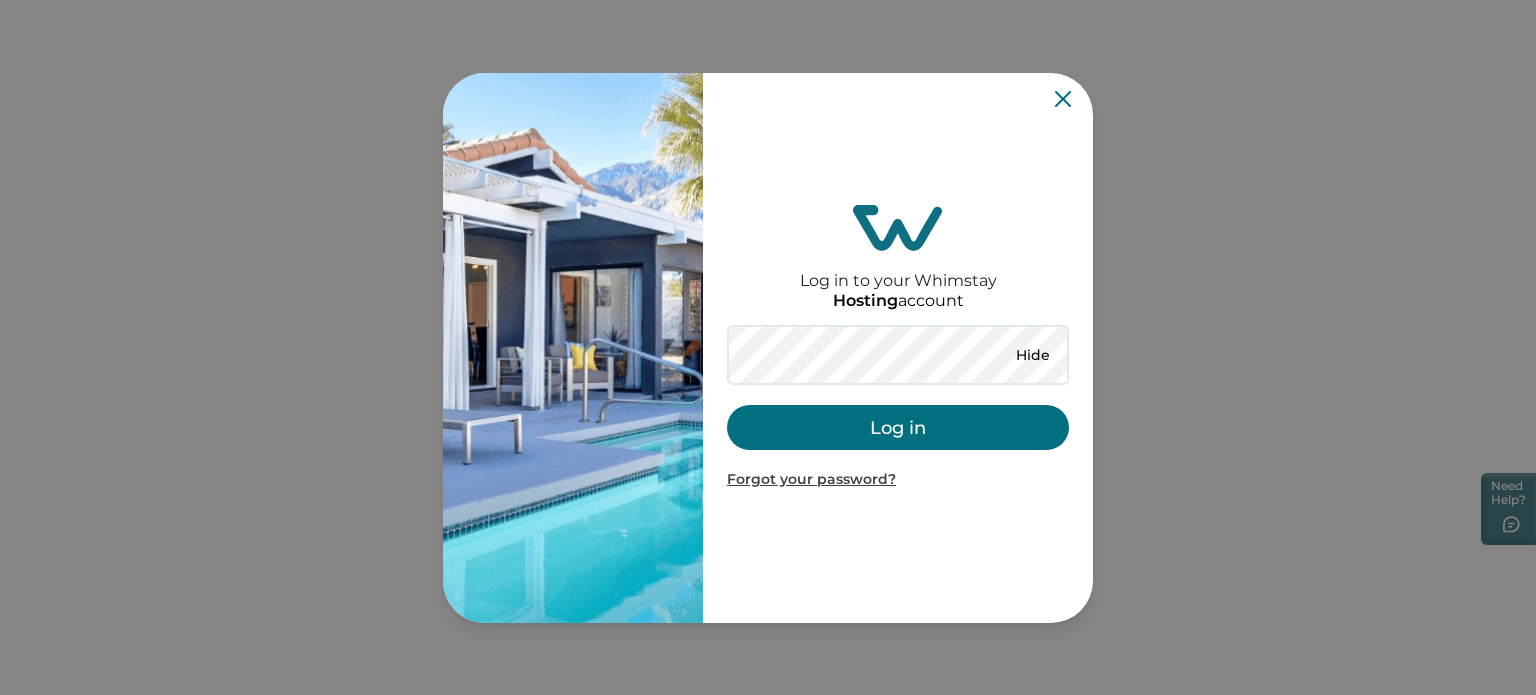click on "Log in" at bounding box center (898, 427) 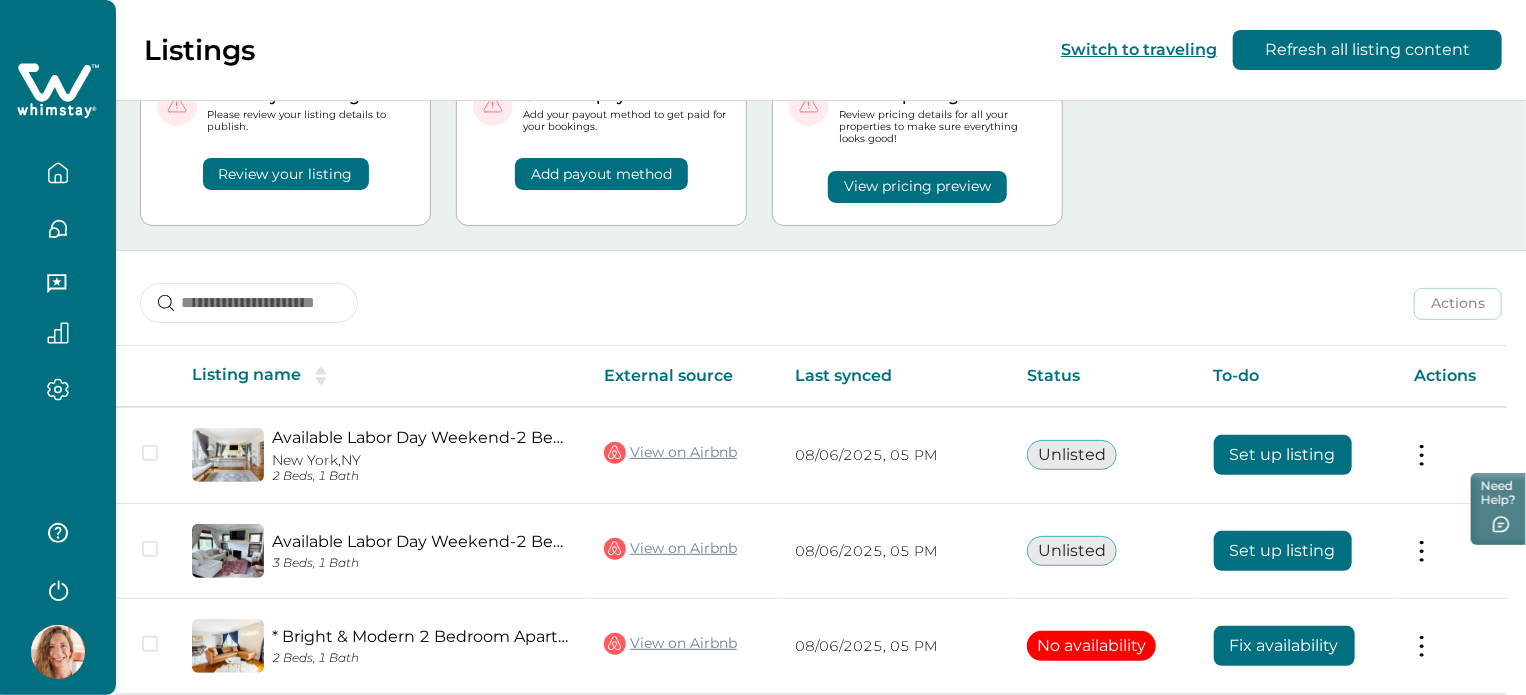 scroll, scrollTop: 172, scrollLeft: 0, axis: vertical 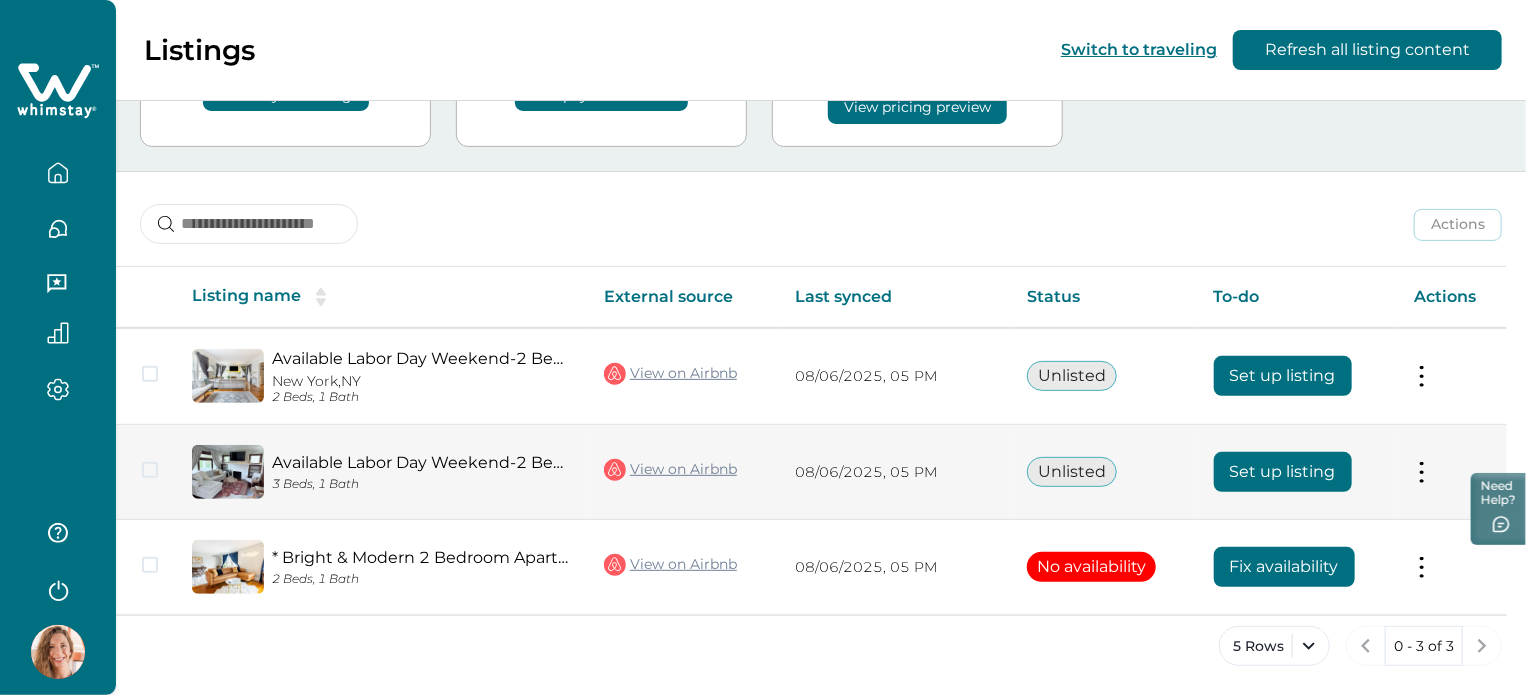 click on "Set up listing" at bounding box center [1283, 472] 